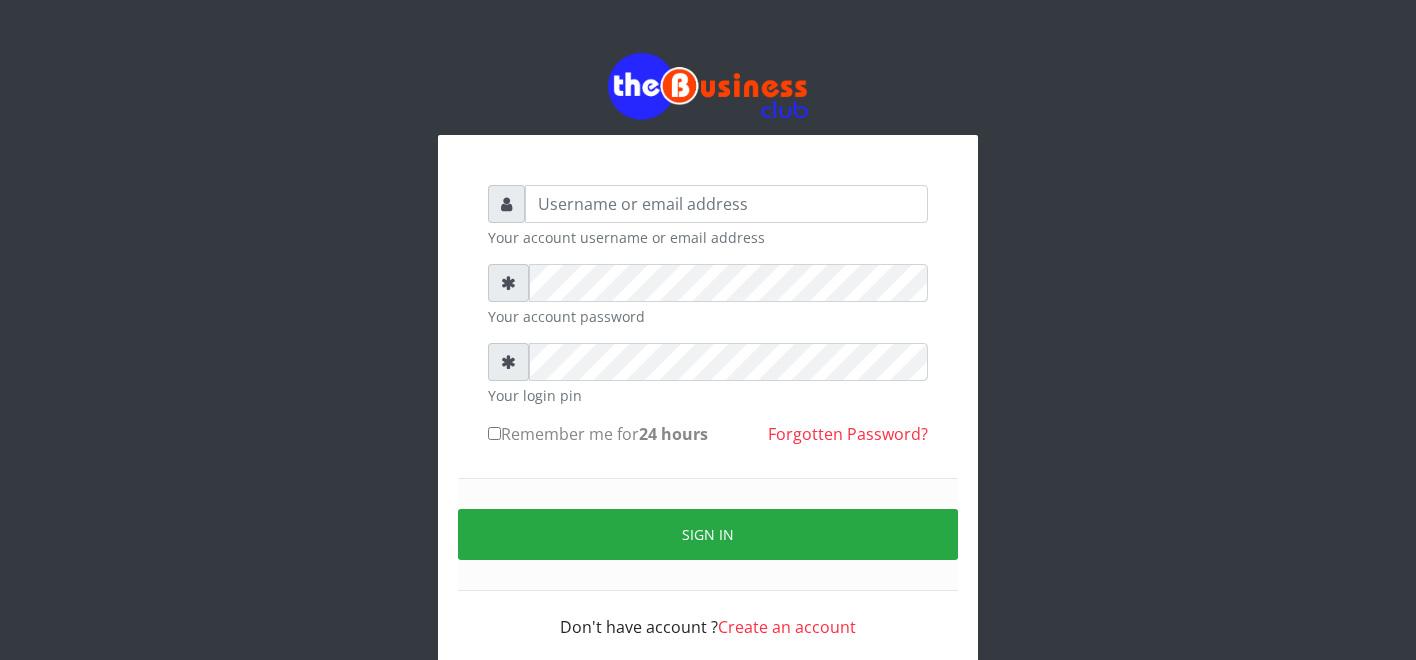 scroll, scrollTop: 0, scrollLeft: 0, axis: both 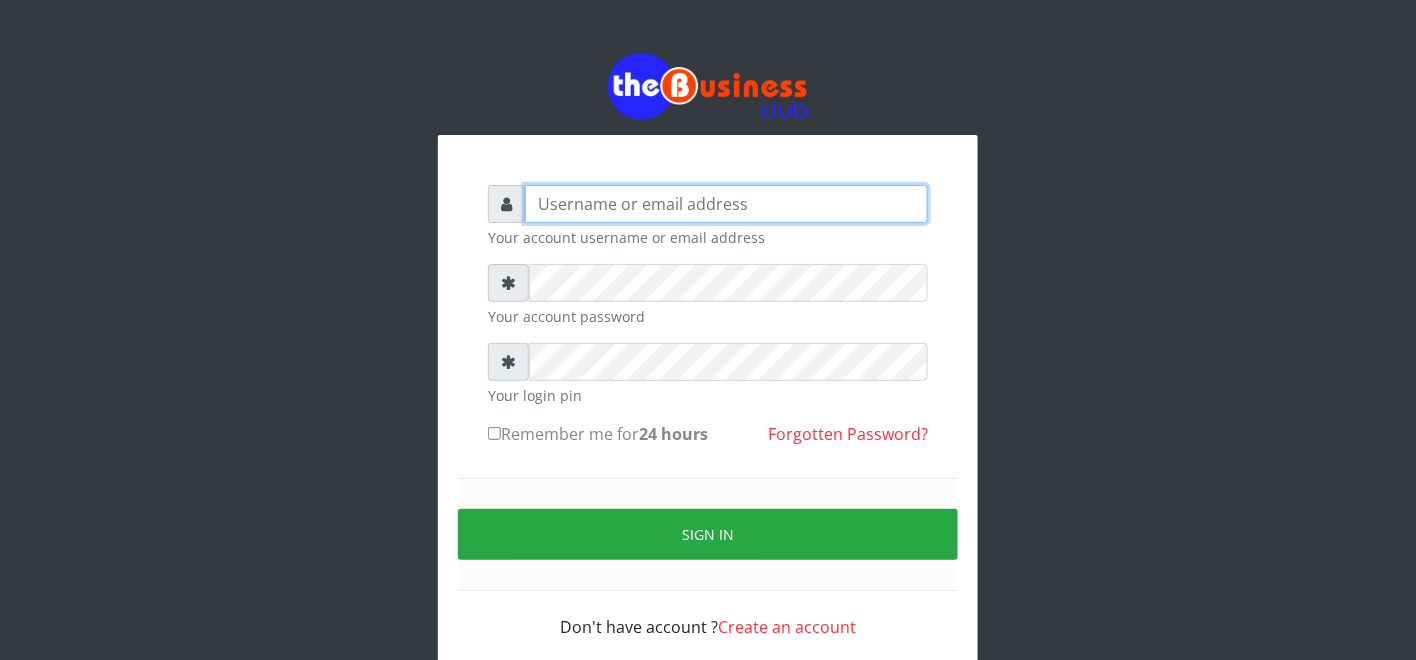 click at bounding box center (726, 204) 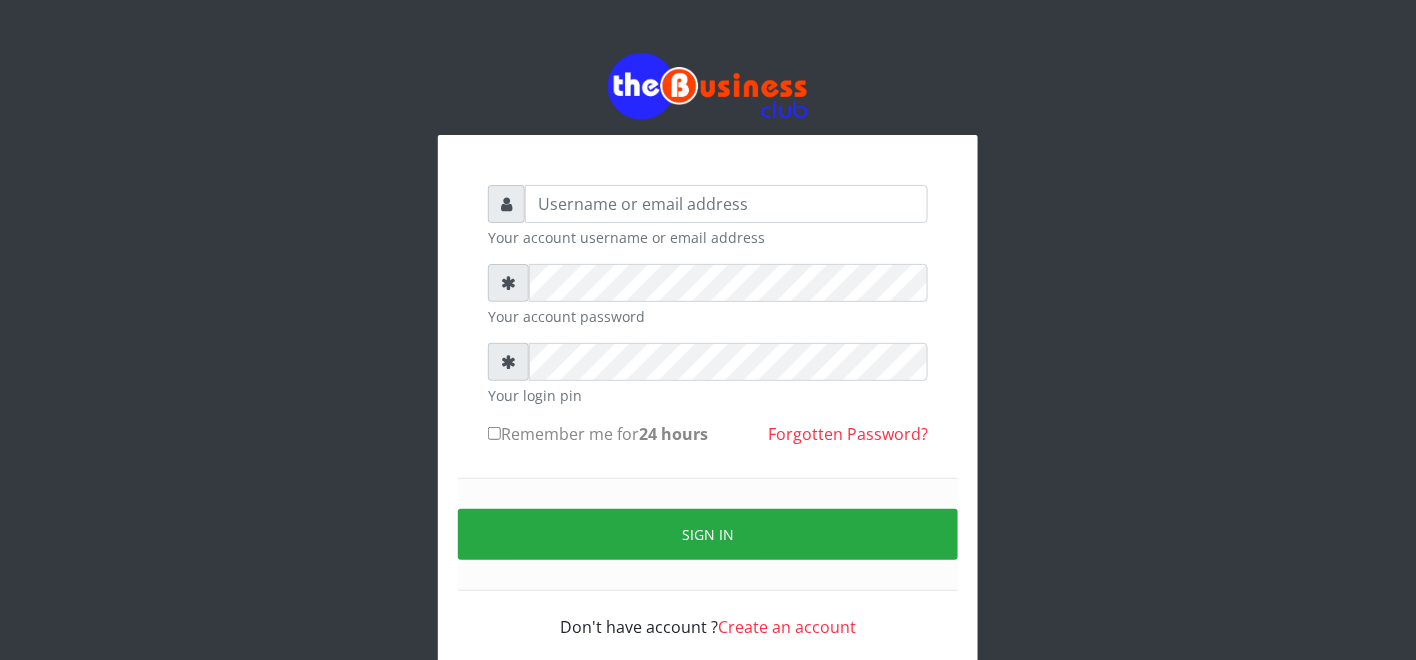 click at bounding box center [726, 204] 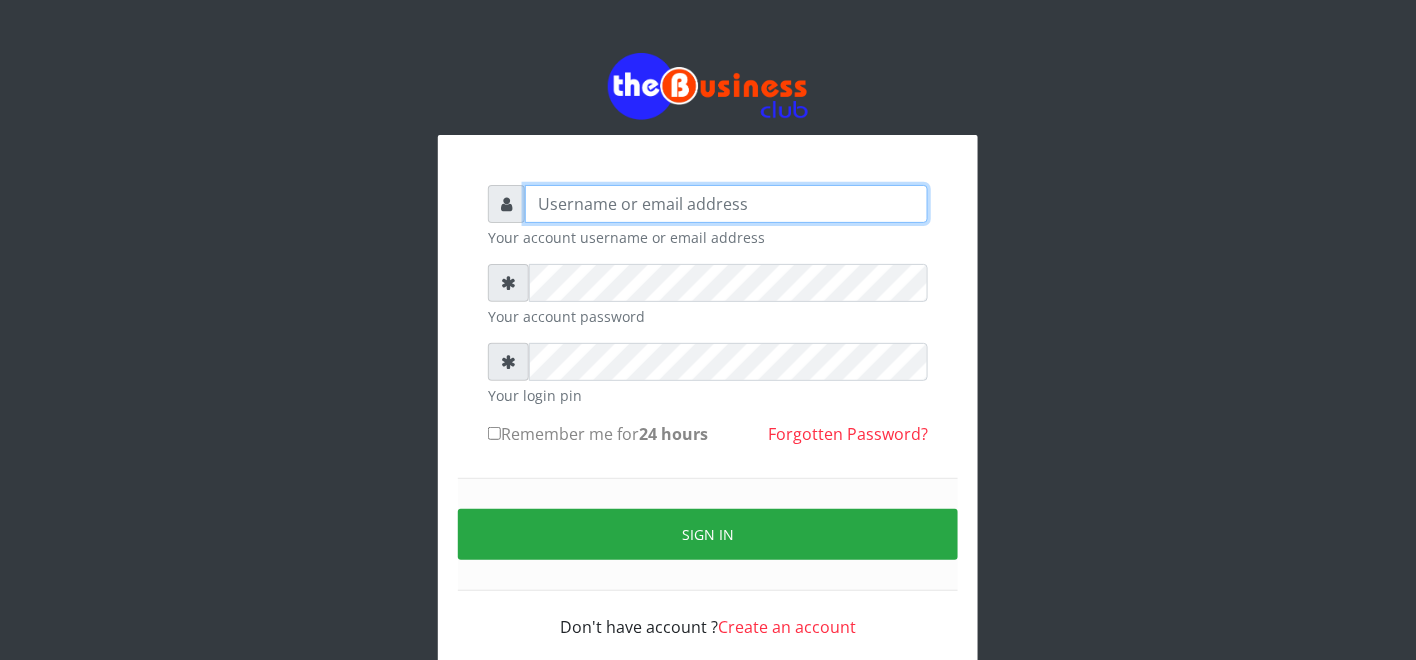 click at bounding box center [726, 204] 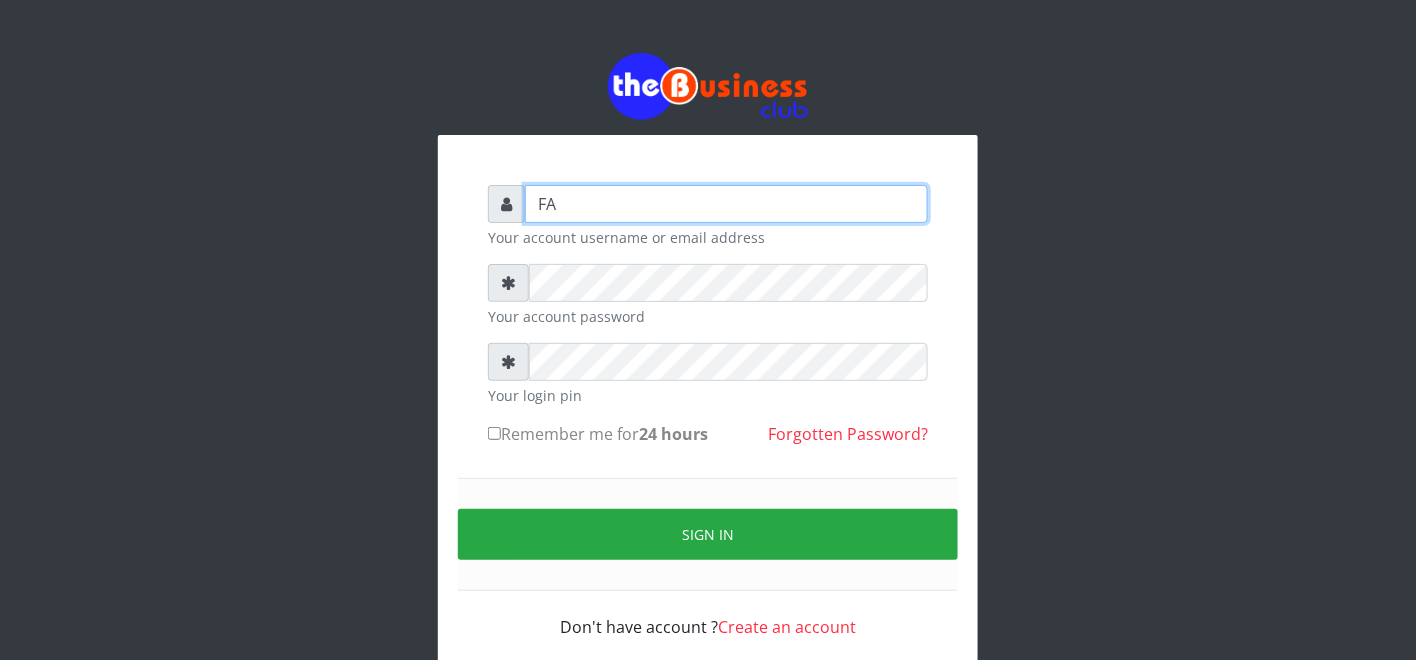 type on "F" 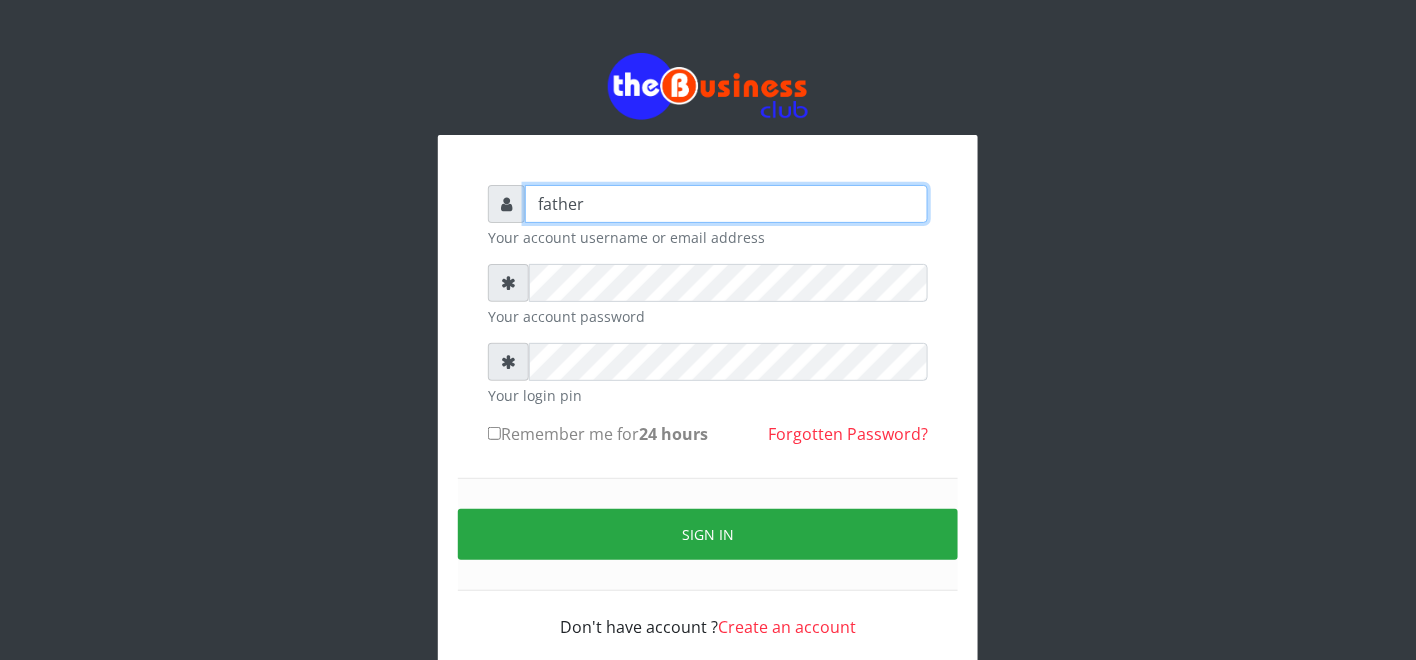 type on "father" 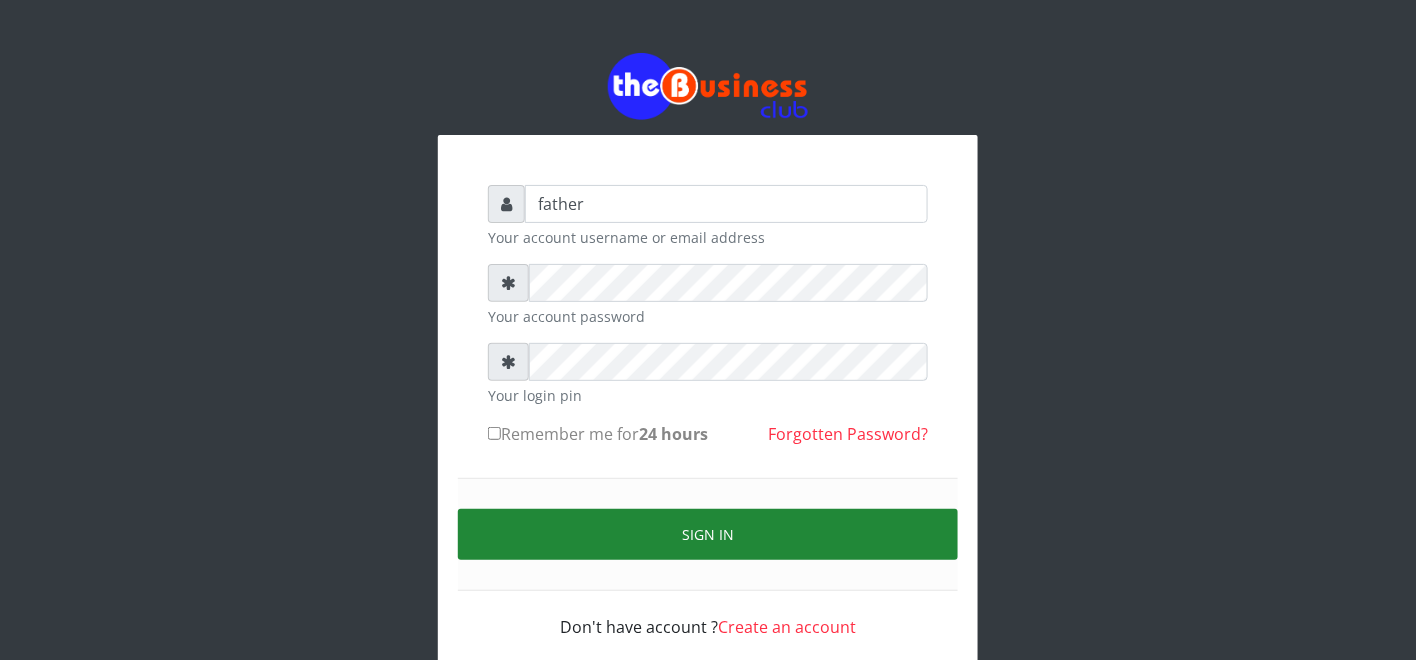 click on "Sign in" at bounding box center [708, 534] 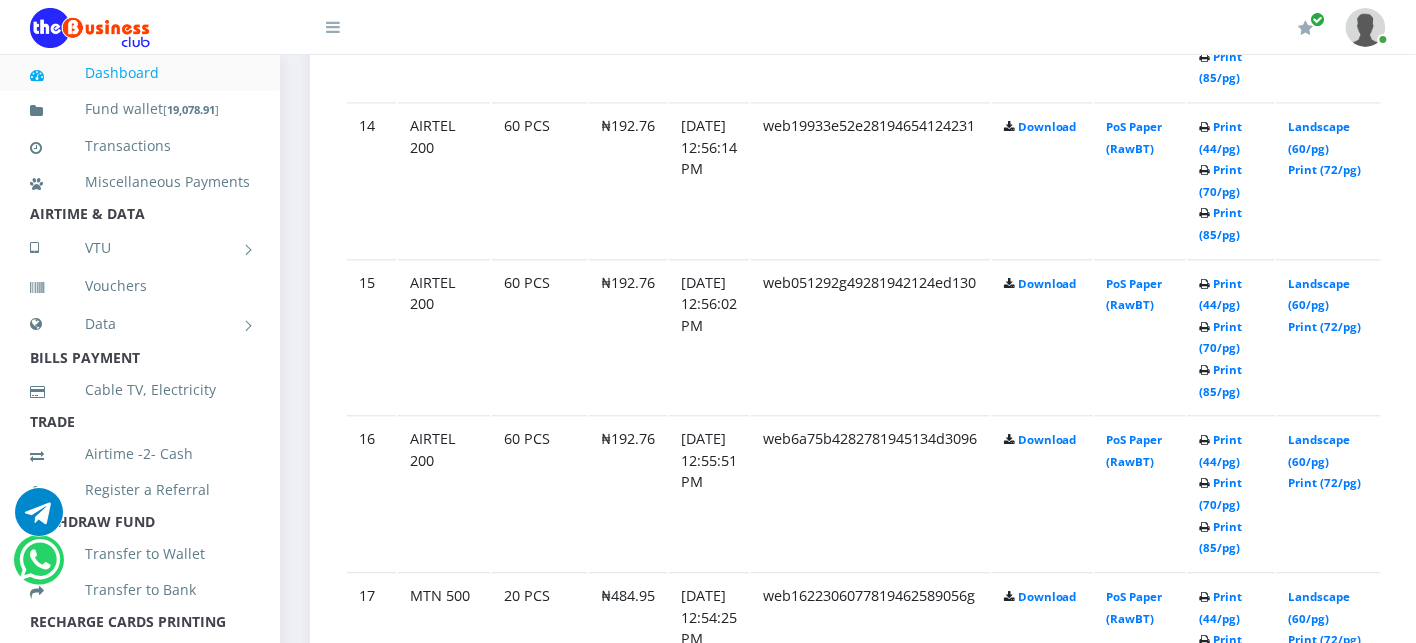 scroll, scrollTop: 3200, scrollLeft: 0, axis: vertical 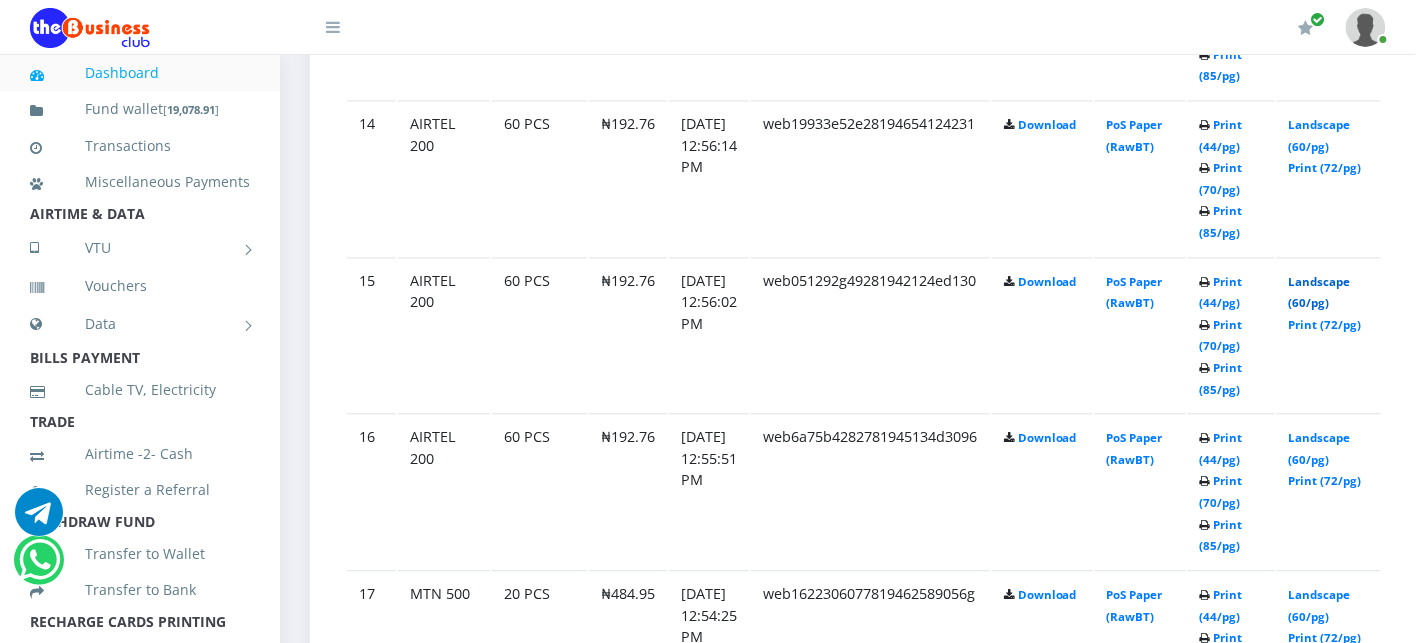 click on "Landscape (60/pg)" at bounding box center (1320, 292) 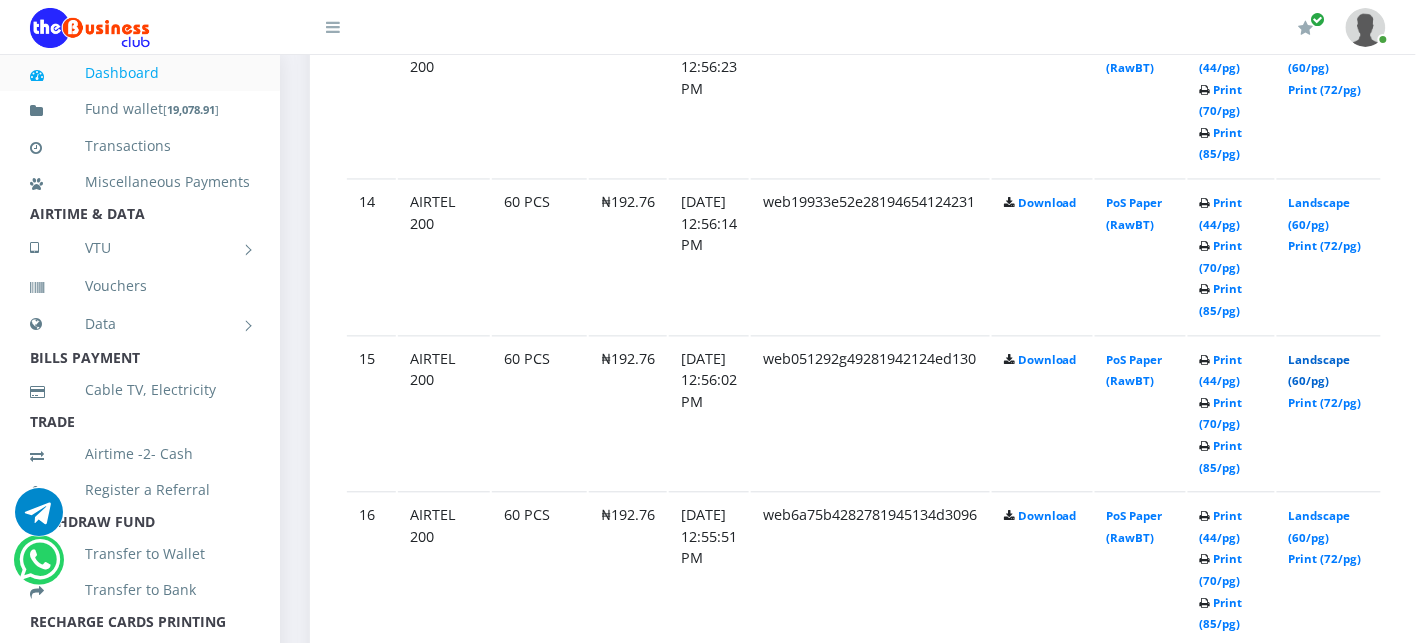 scroll, scrollTop: 3200, scrollLeft: 0, axis: vertical 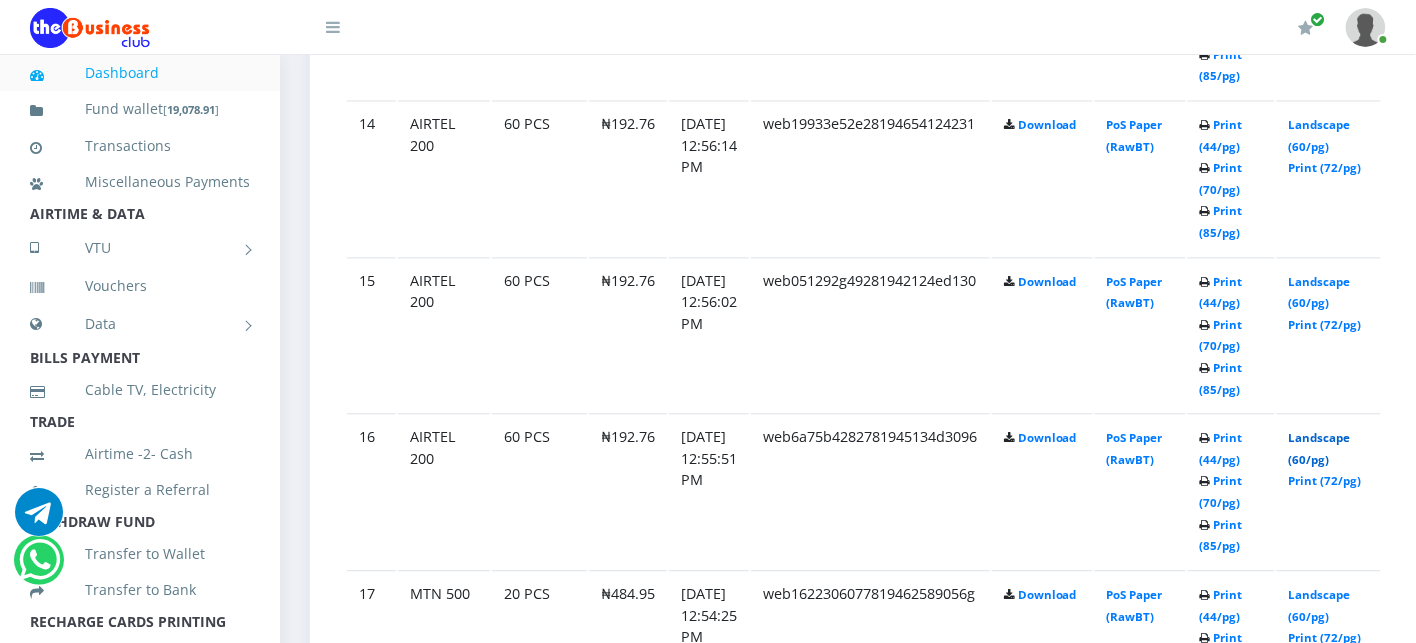 click on "Landscape (60/pg)" at bounding box center (1320, 448) 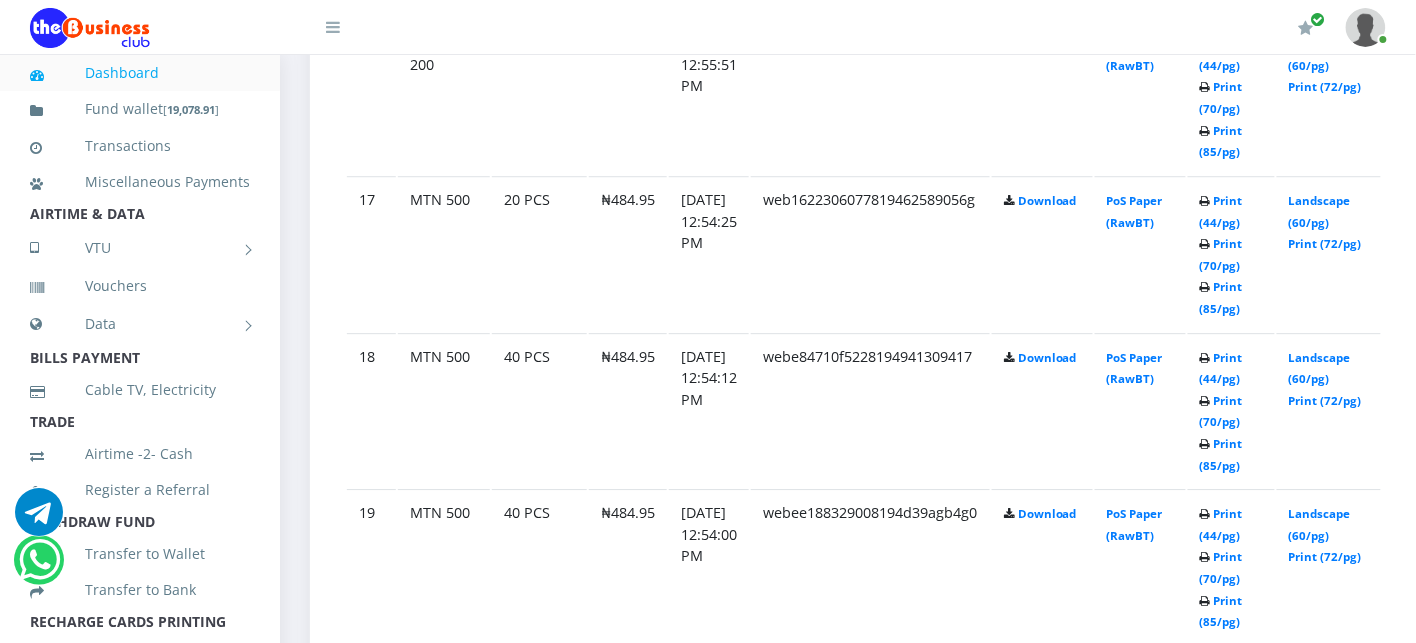 scroll, scrollTop: 3422, scrollLeft: 0, axis: vertical 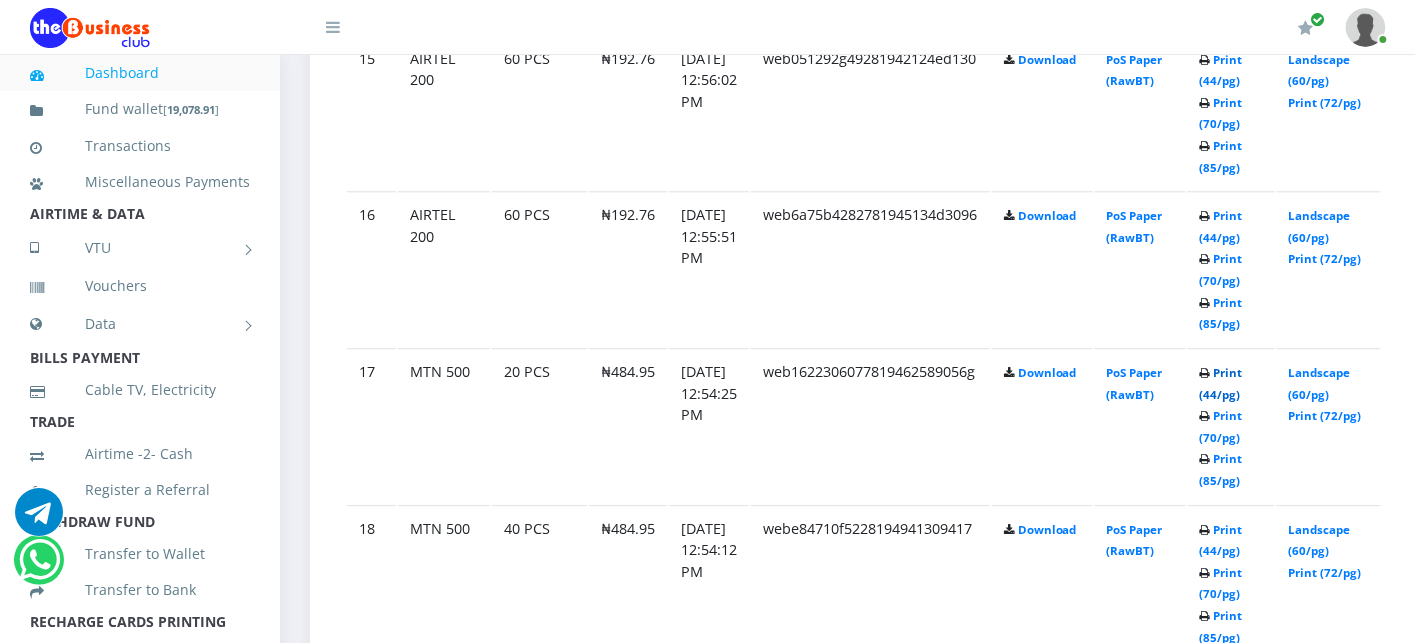 click on "Print (44/pg)" at bounding box center [1221, 383] 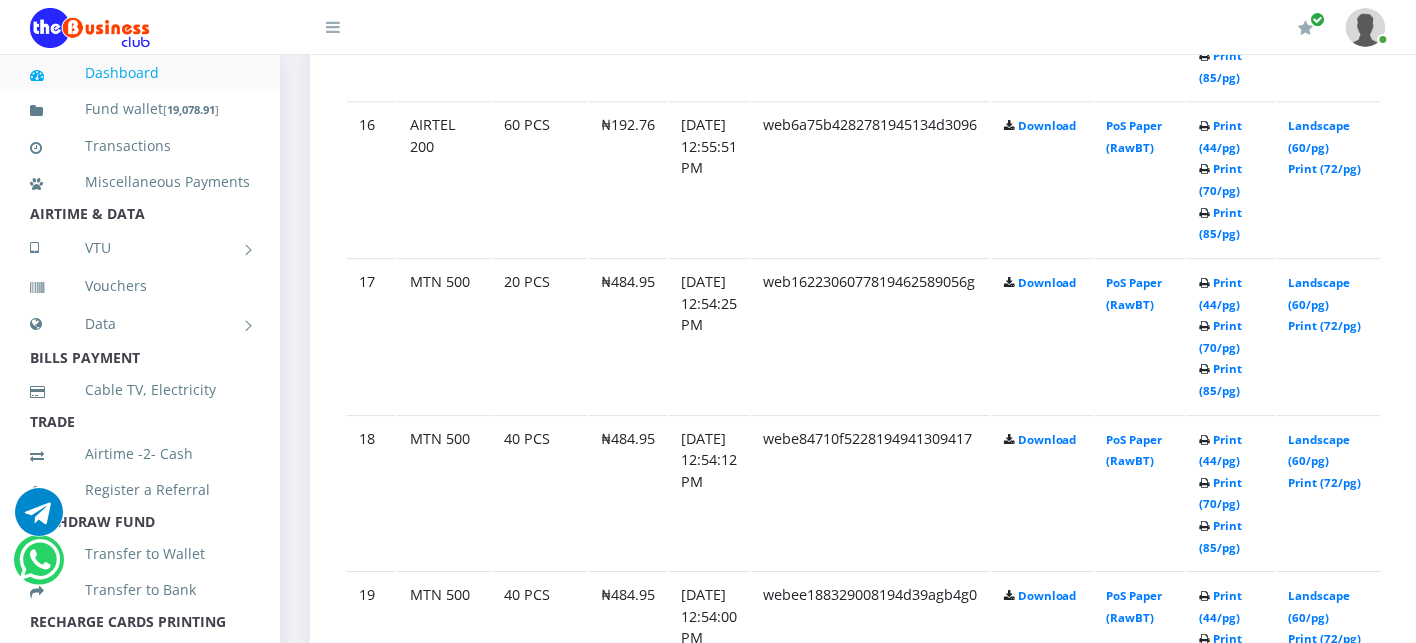 scroll, scrollTop: 3555, scrollLeft: 0, axis: vertical 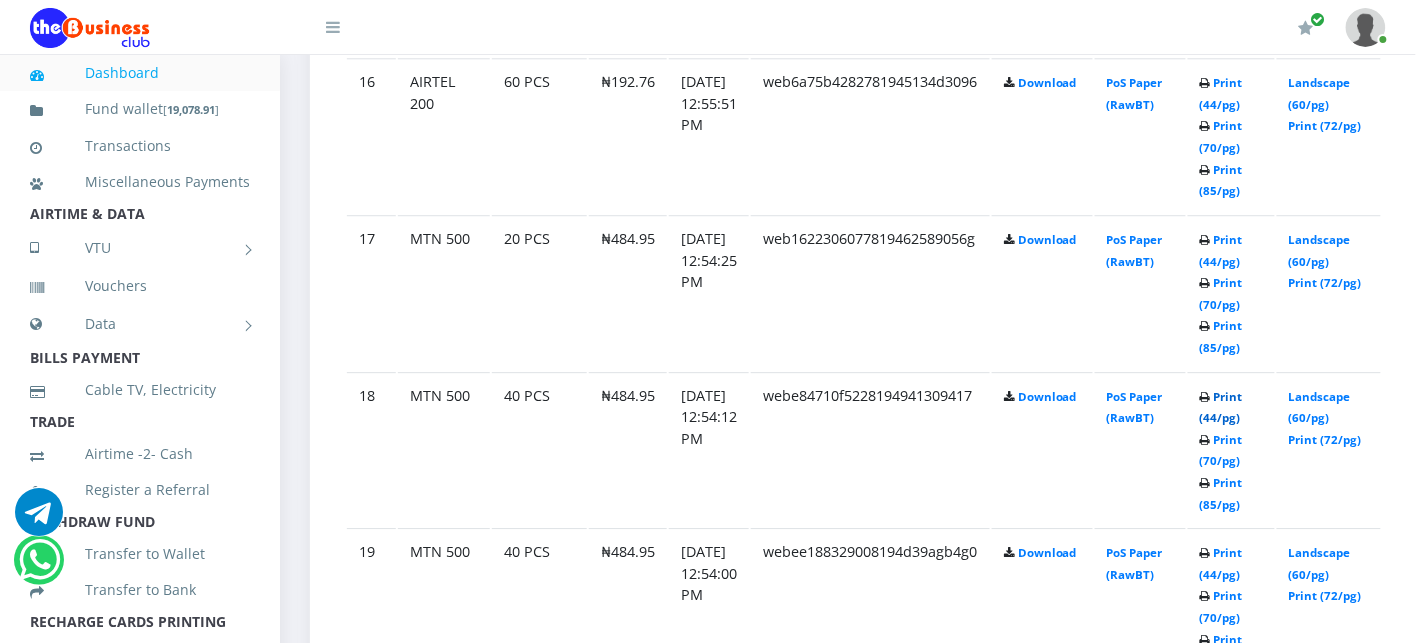 click on "Print (44/pg)" at bounding box center (1221, 407) 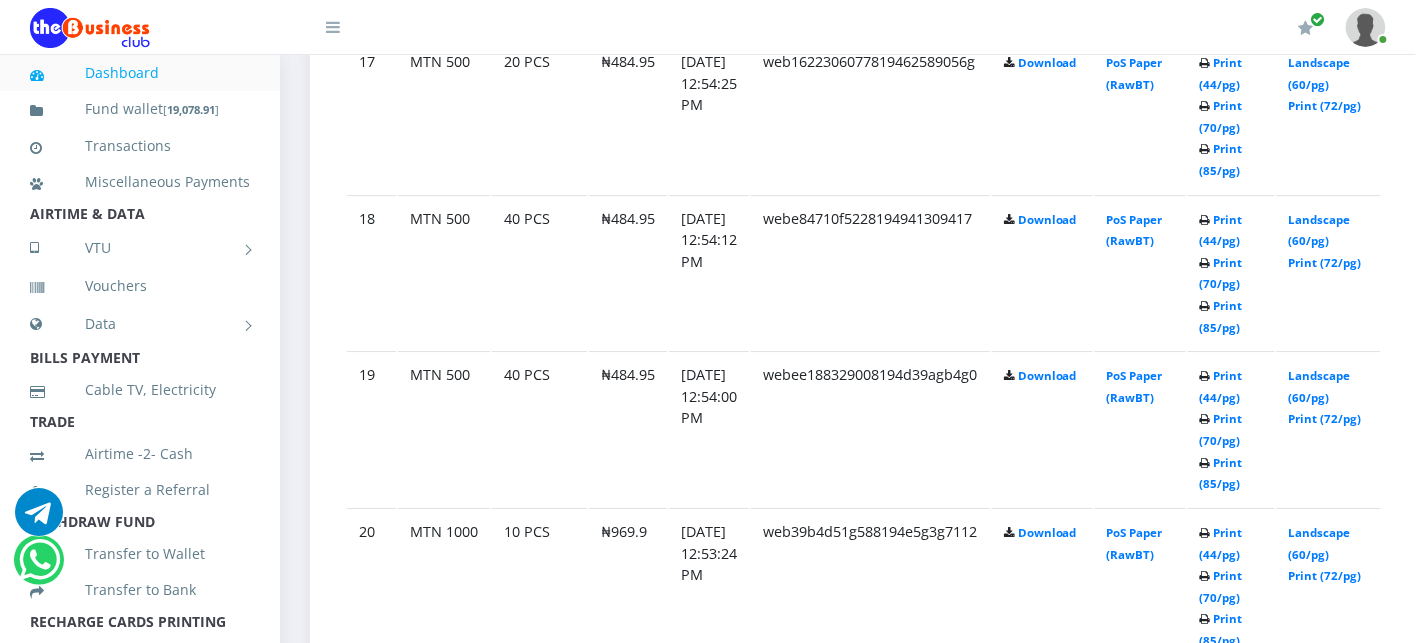 scroll, scrollTop: 3733, scrollLeft: 0, axis: vertical 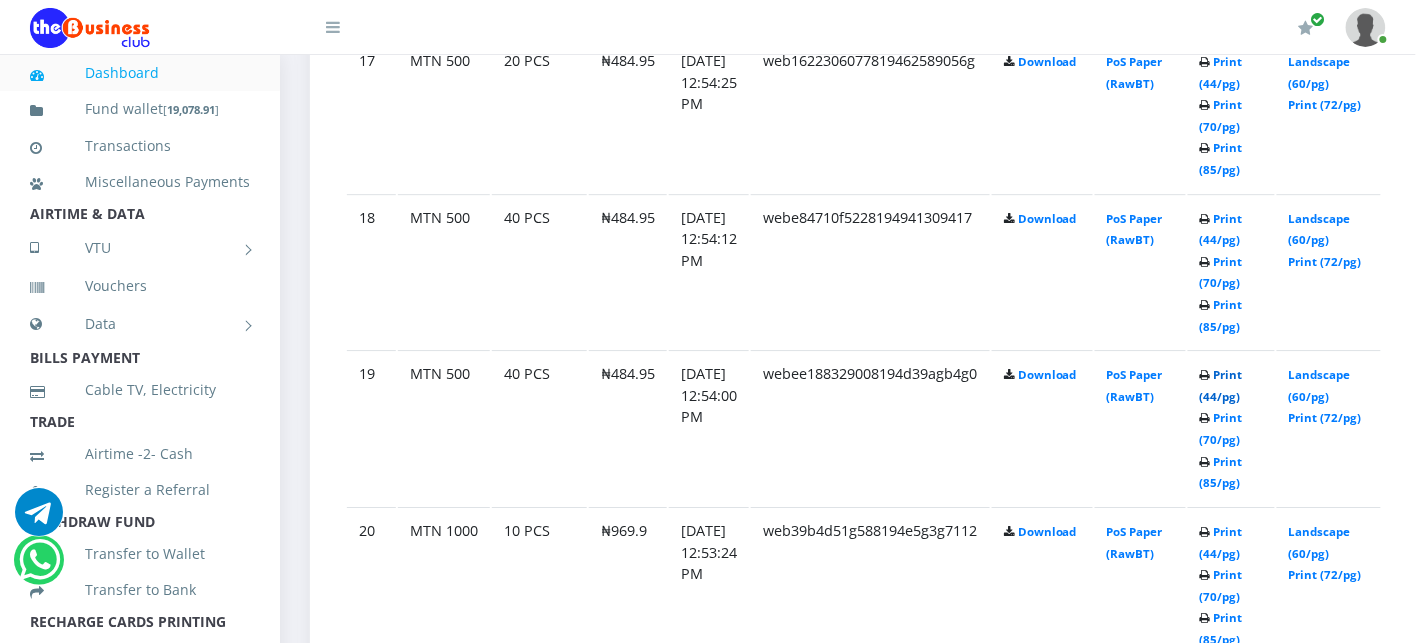 click on "Print (44/pg)" at bounding box center [1221, 385] 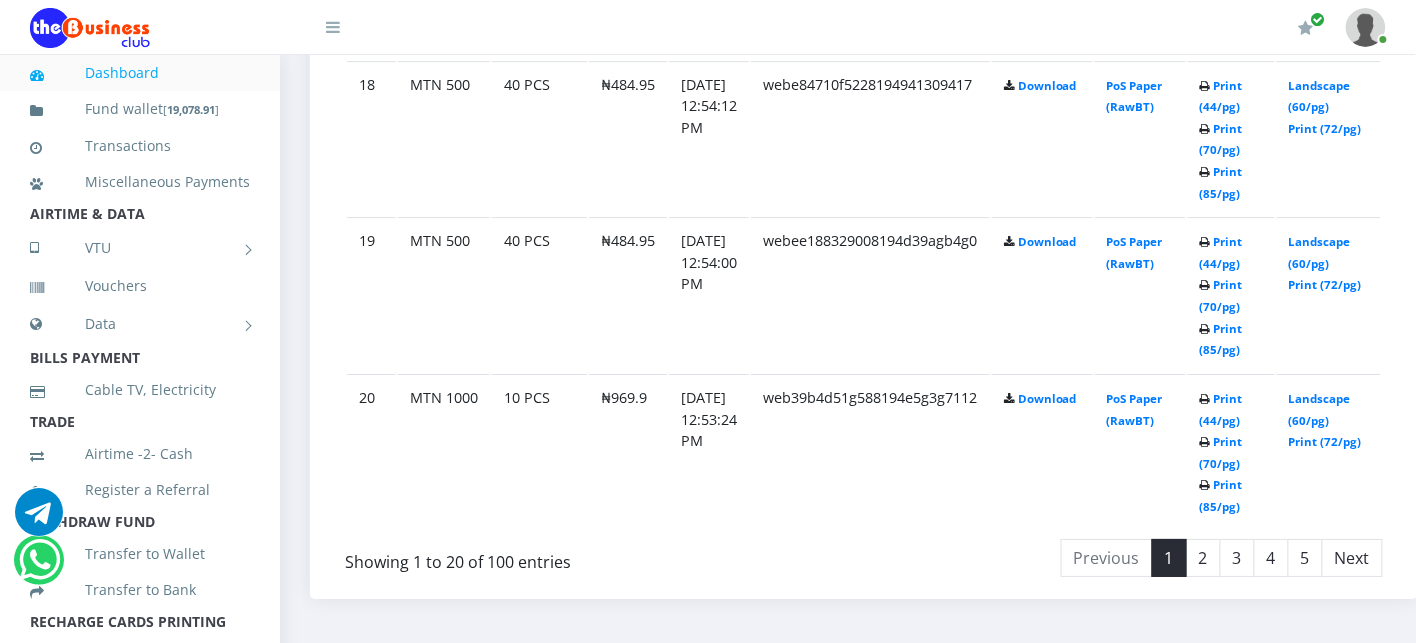 scroll, scrollTop: 3911, scrollLeft: 0, axis: vertical 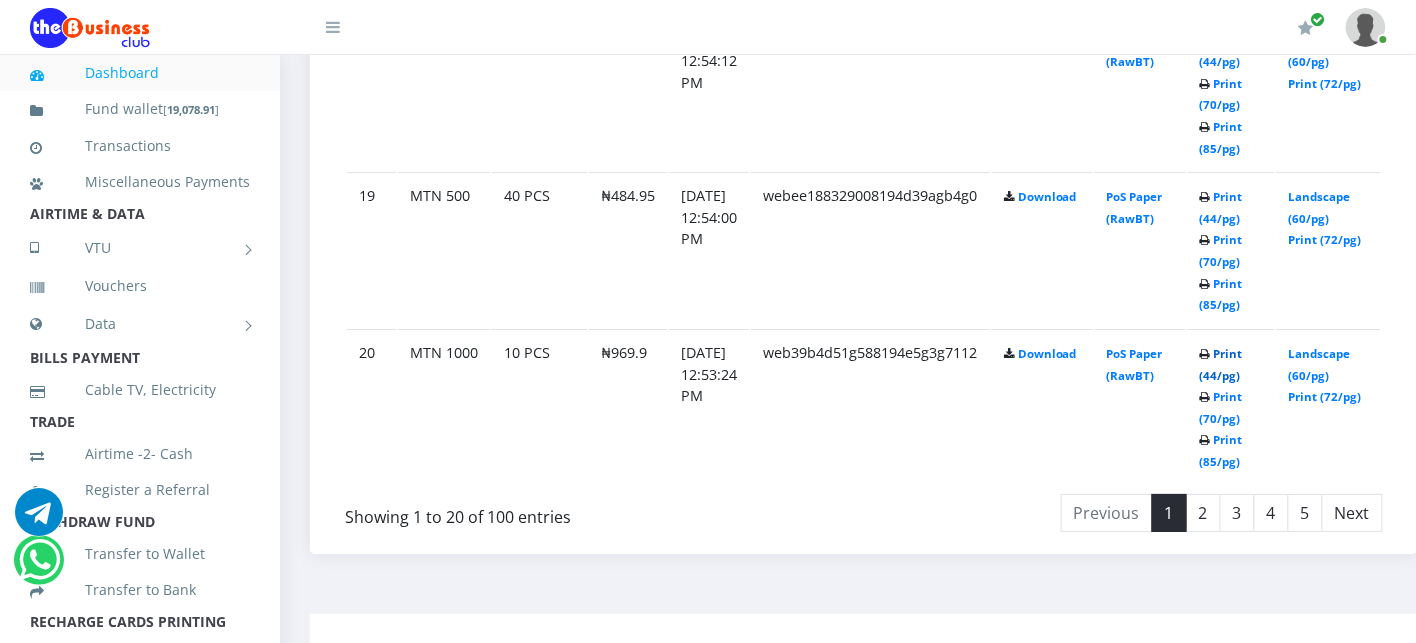 click on "Print (44/pg)" at bounding box center [1221, 364] 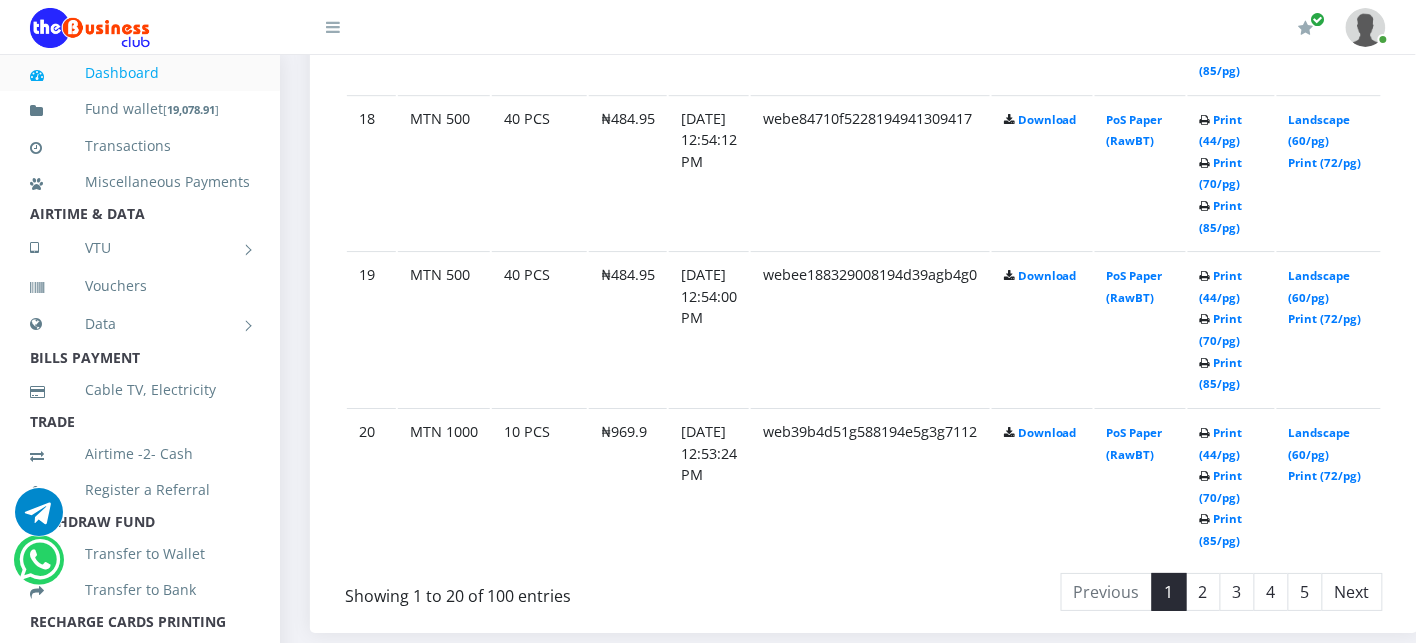 scroll, scrollTop: 3911, scrollLeft: 0, axis: vertical 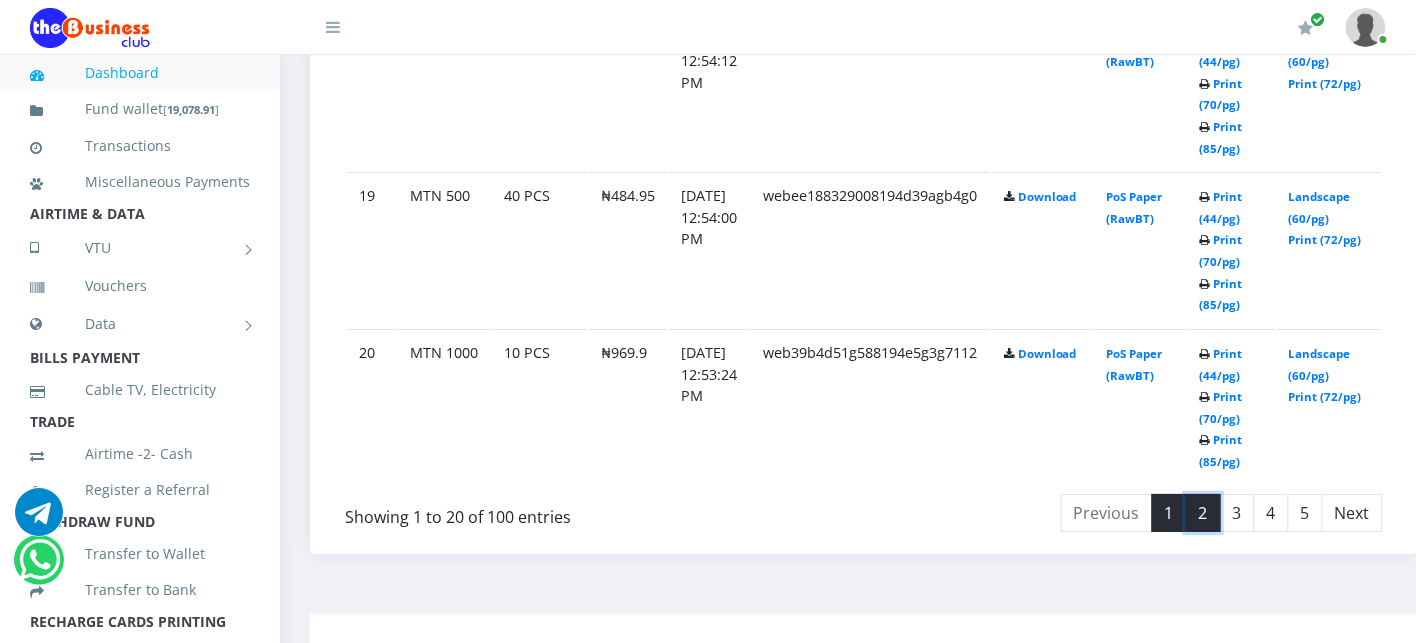 click on "2" at bounding box center [1203, 513] 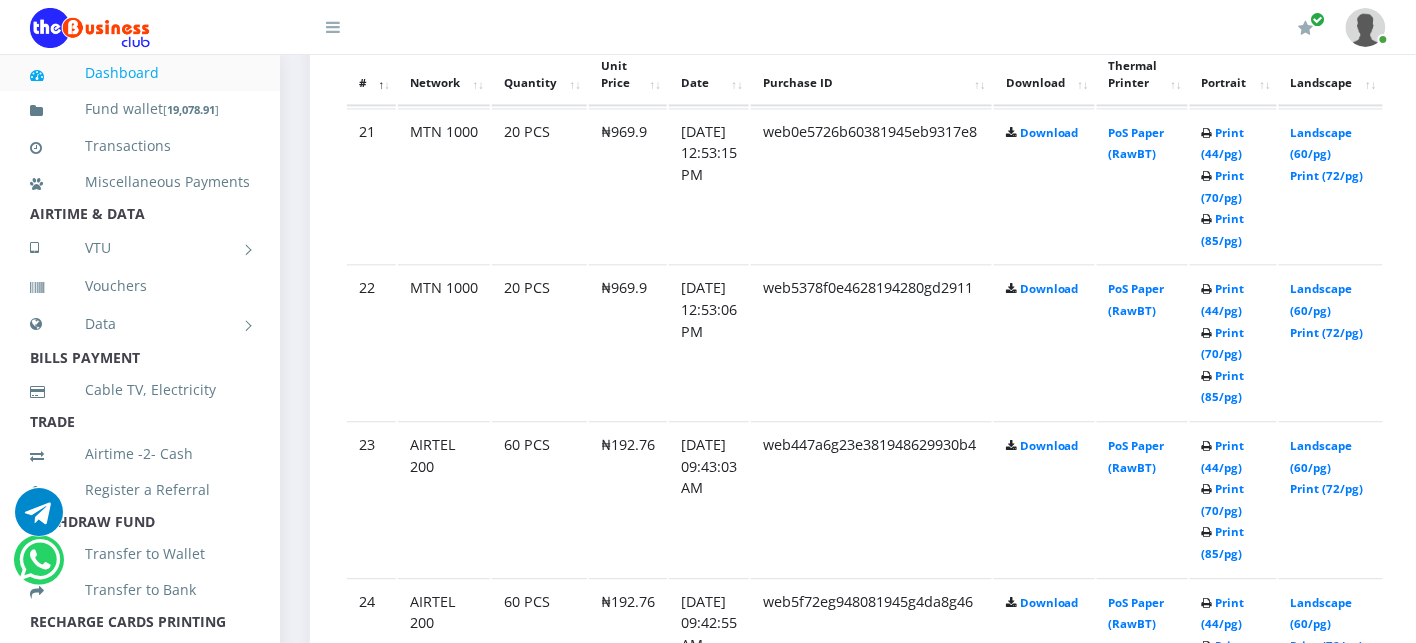 scroll, scrollTop: 978, scrollLeft: 0, axis: vertical 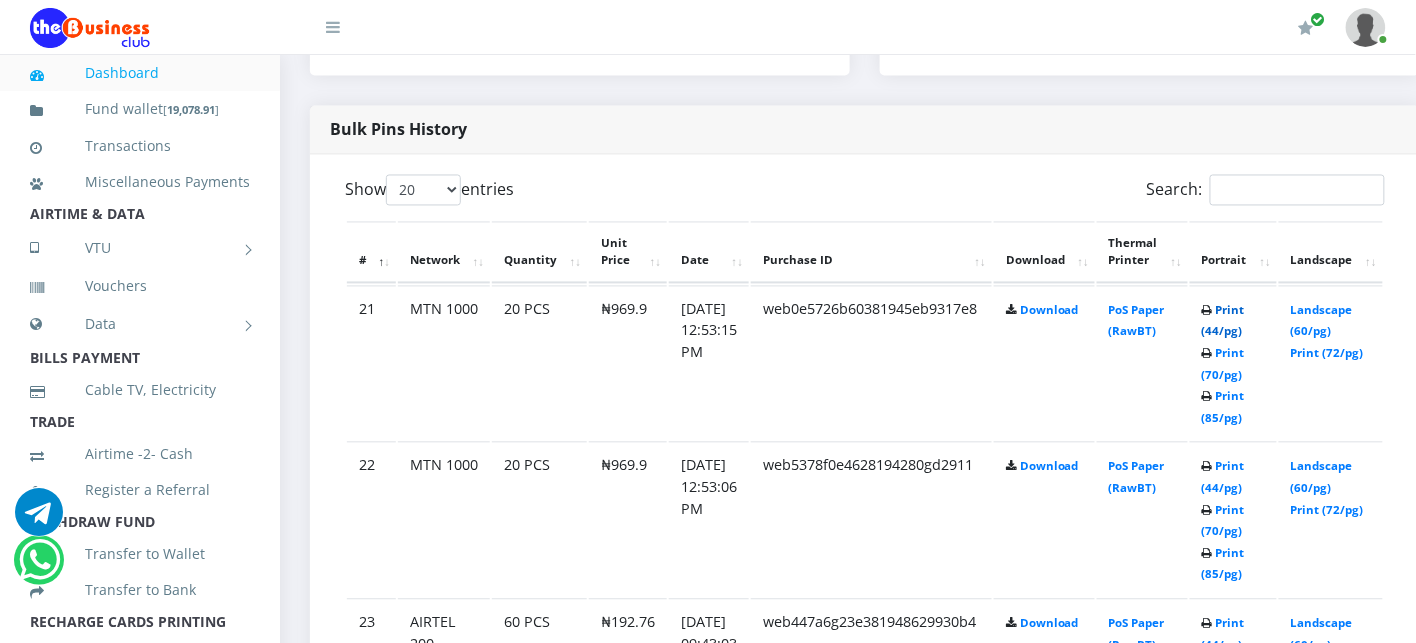 click on "Print (44/pg)" at bounding box center [1223, 321] 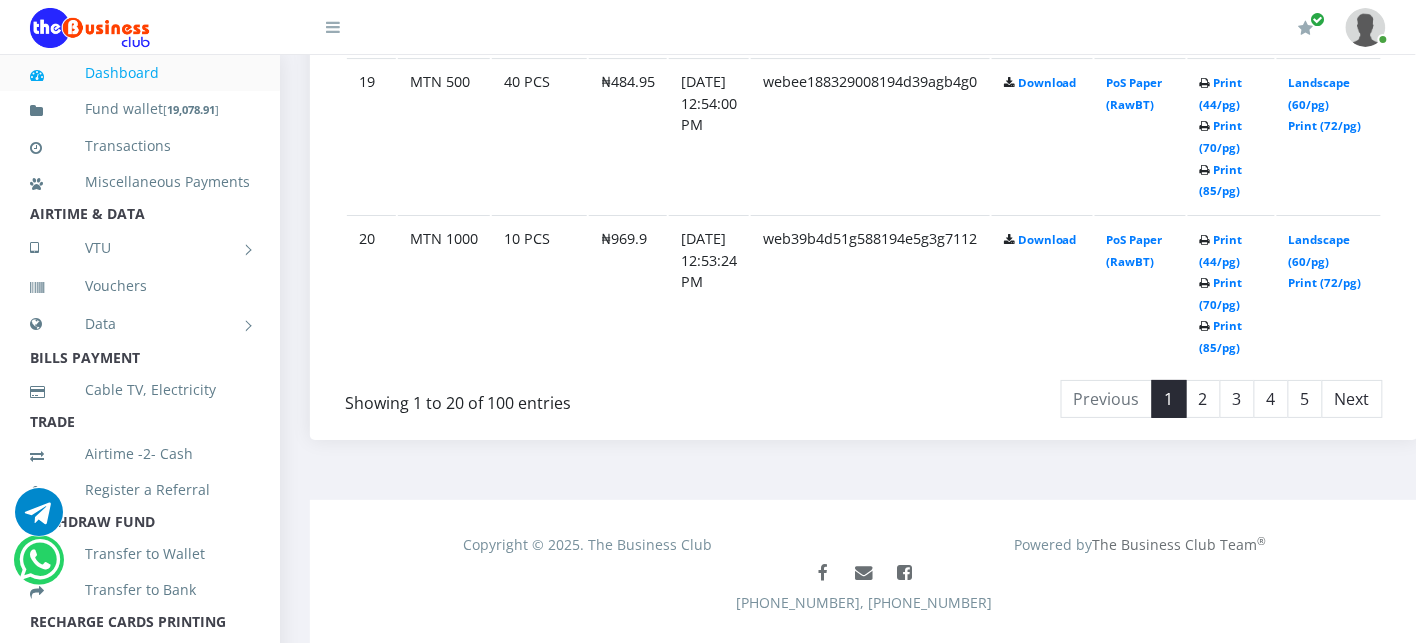 scroll, scrollTop: 4051, scrollLeft: 0, axis: vertical 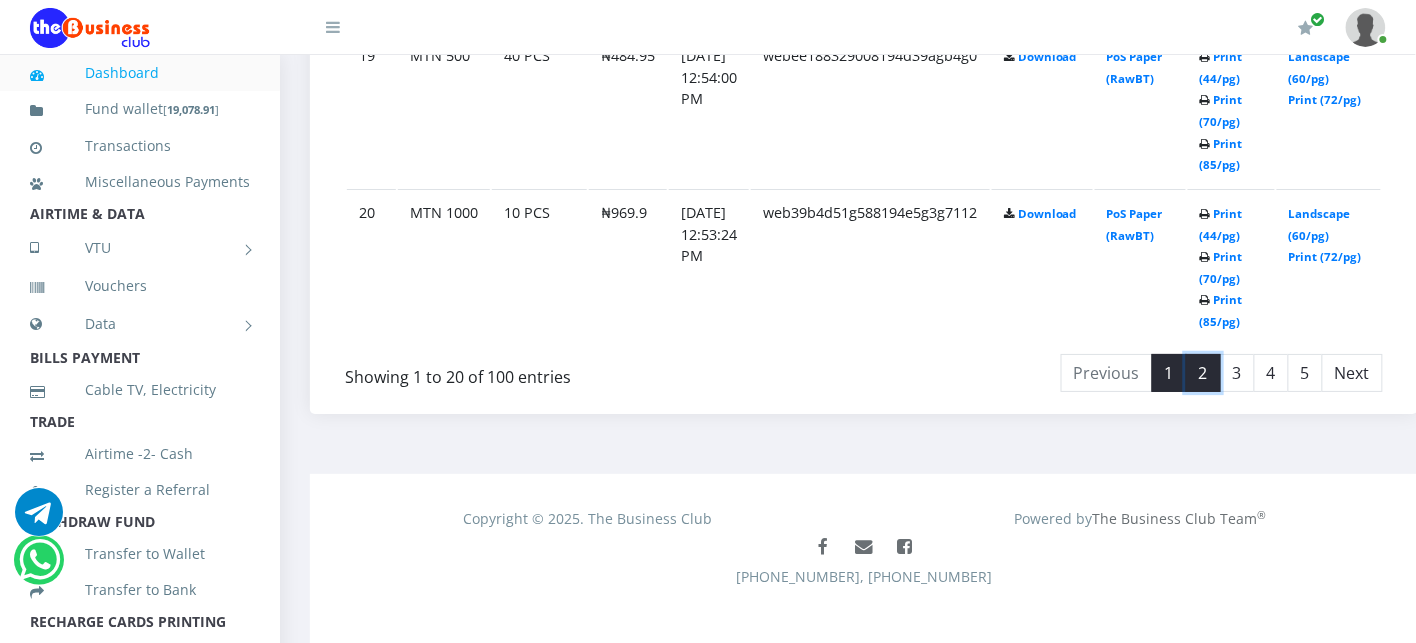 click on "2" at bounding box center [1203, 373] 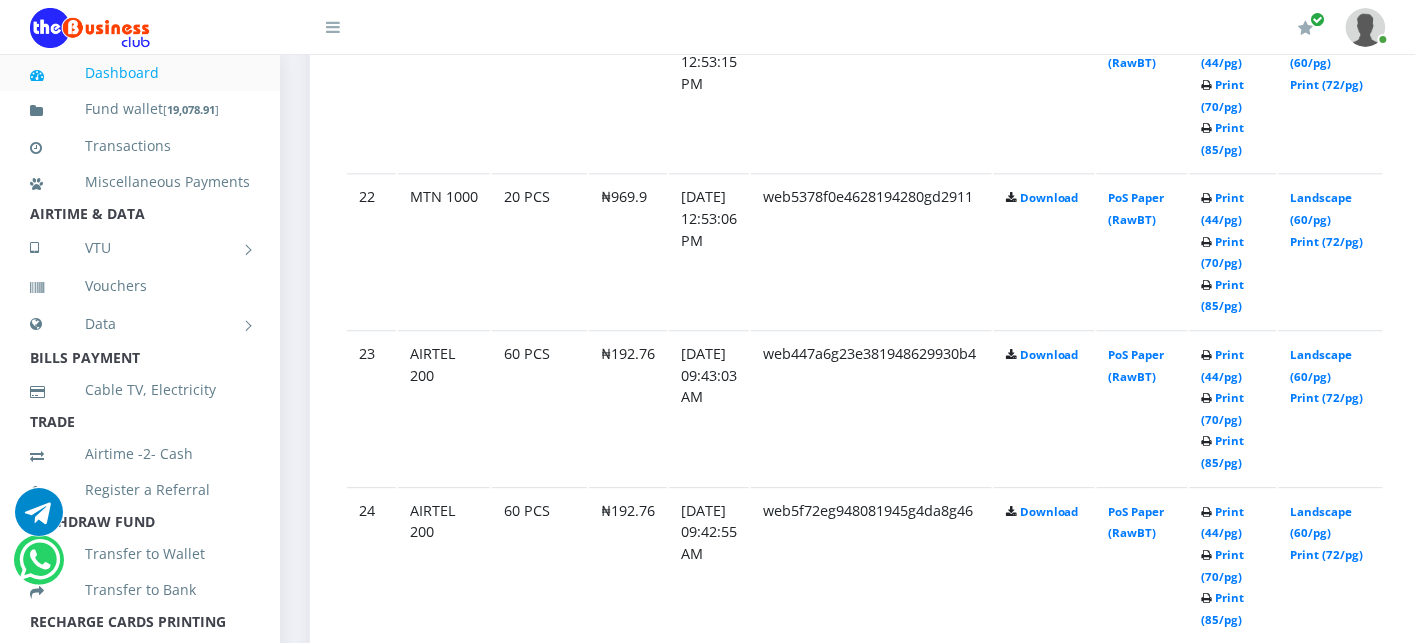 scroll, scrollTop: 1251, scrollLeft: 0, axis: vertical 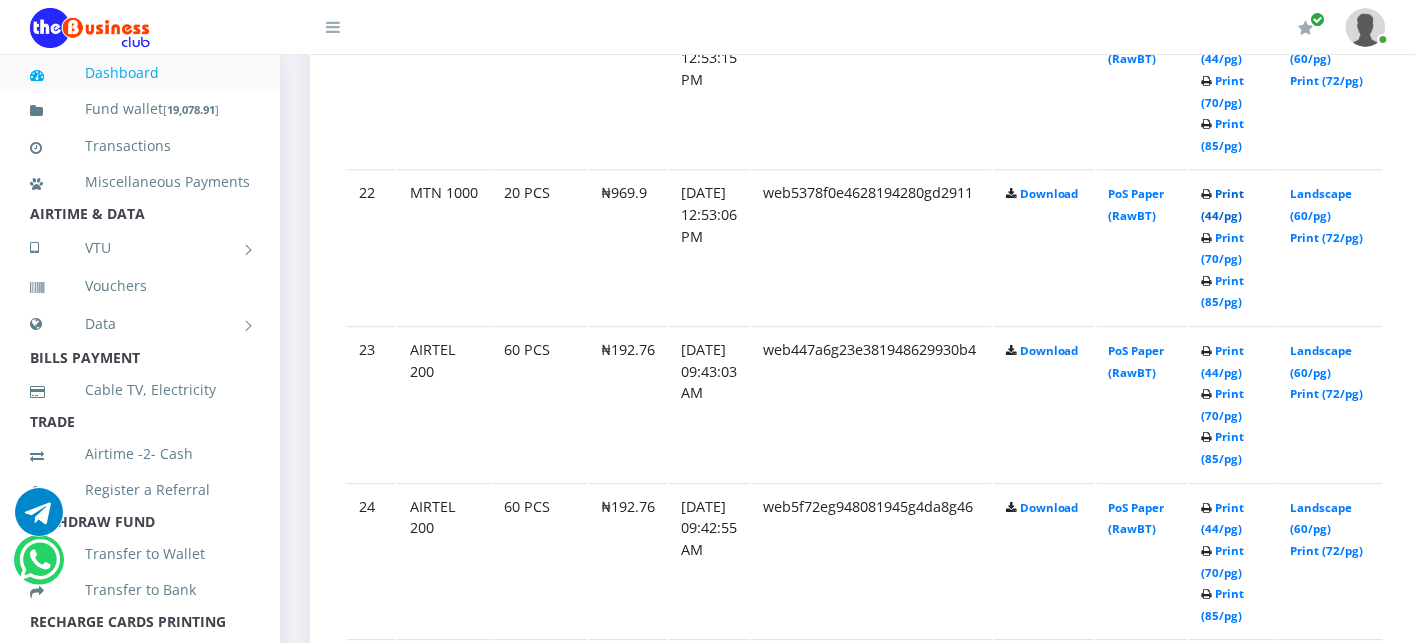 click on "Print (44/pg)" at bounding box center [1223, 204] 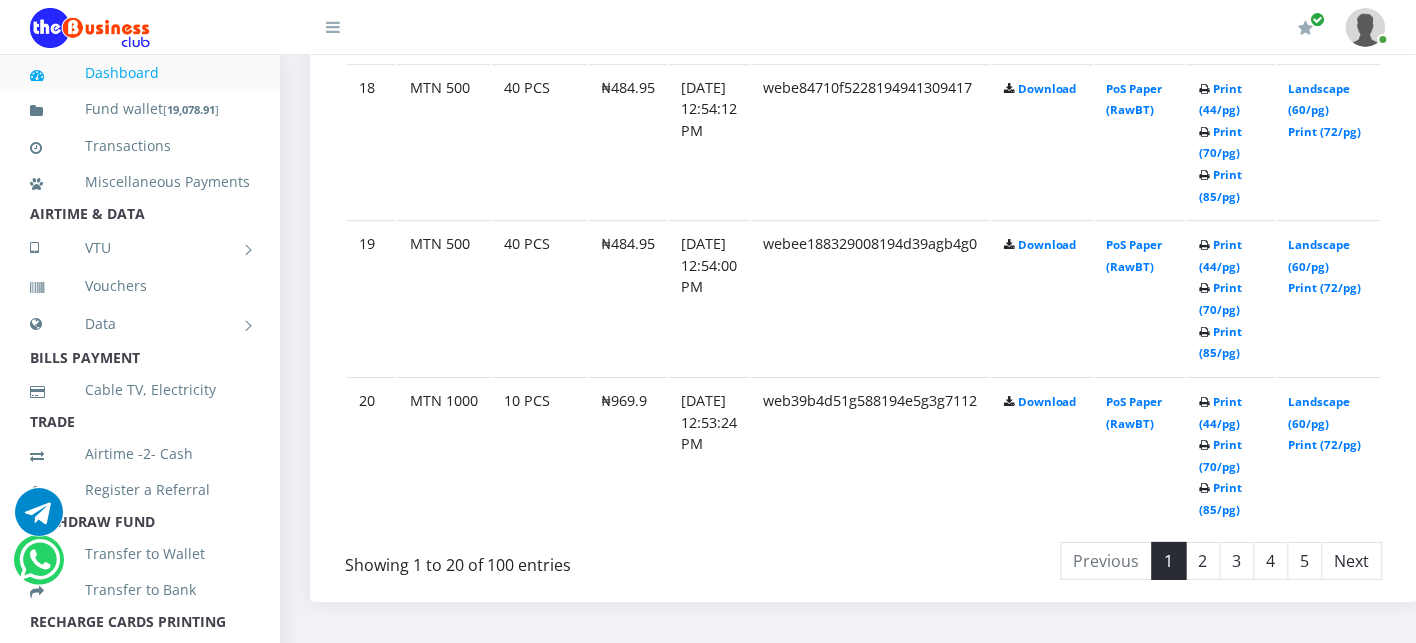 scroll, scrollTop: 3873, scrollLeft: 0, axis: vertical 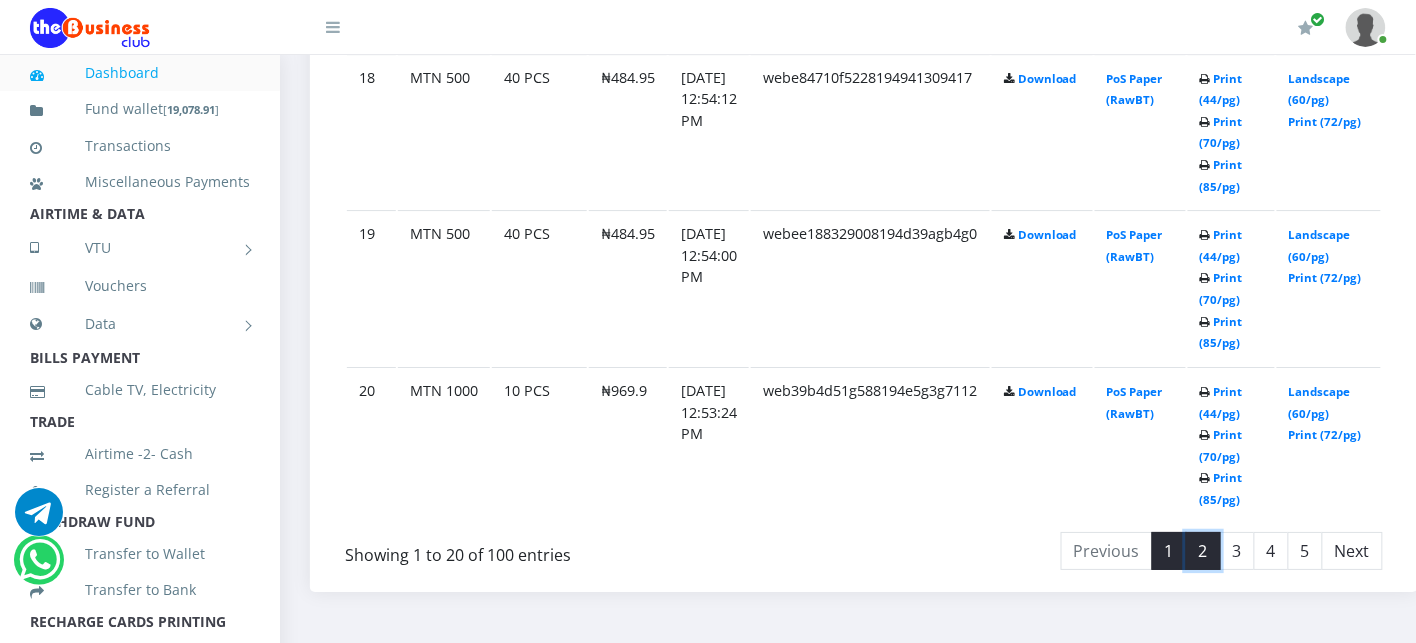 click on "2" at bounding box center (1203, 551) 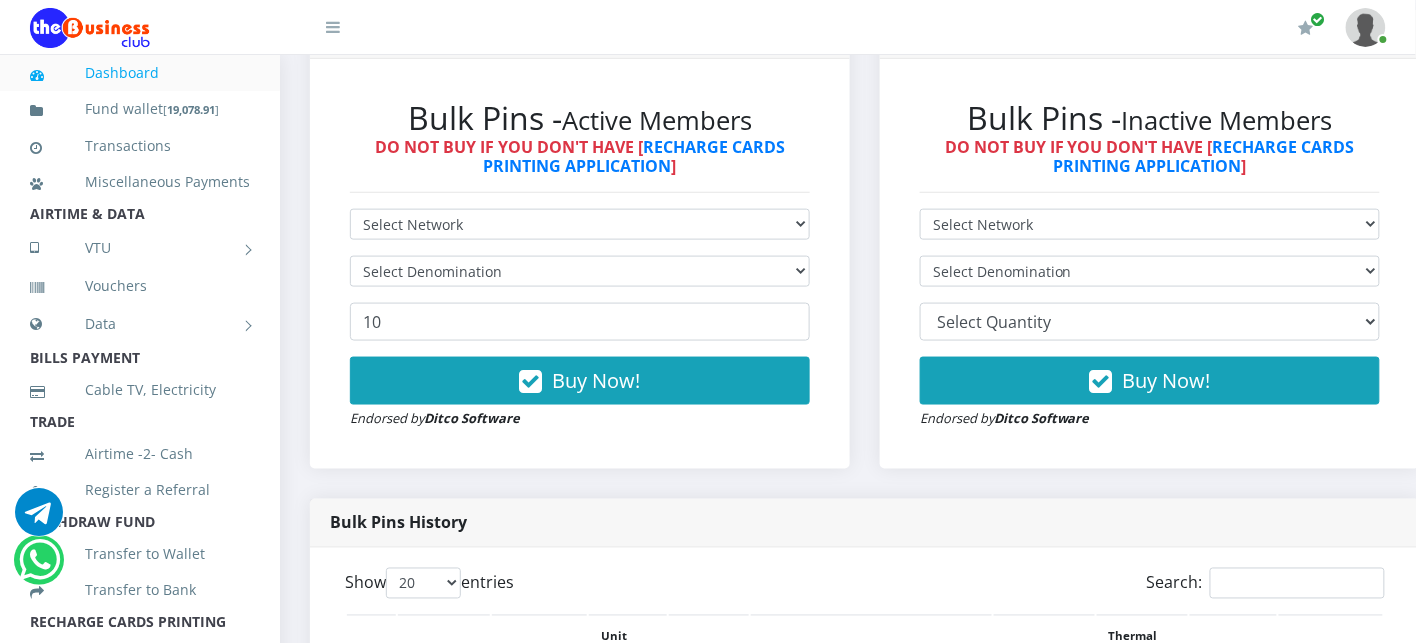 scroll, scrollTop: 541, scrollLeft: 0, axis: vertical 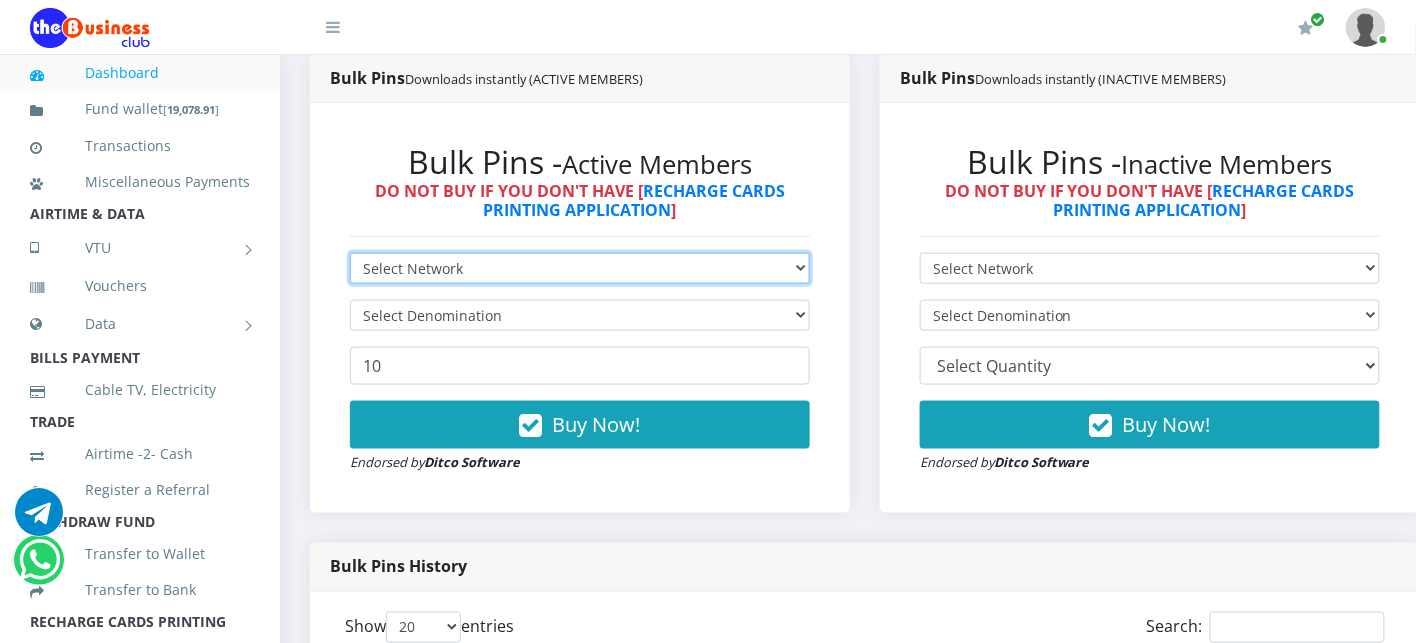 click on "Select Network
MTN
Globacom
9Mobile
Airtel" at bounding box center [580, 268] 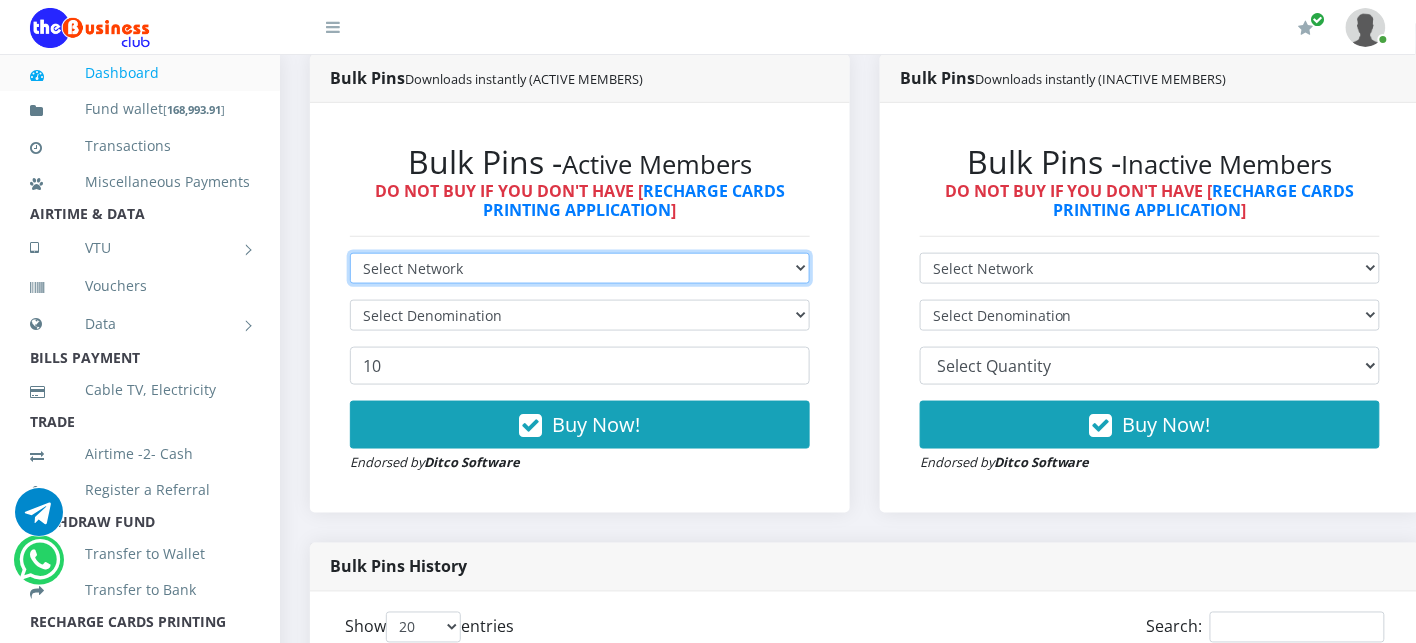 select on "Airtel" 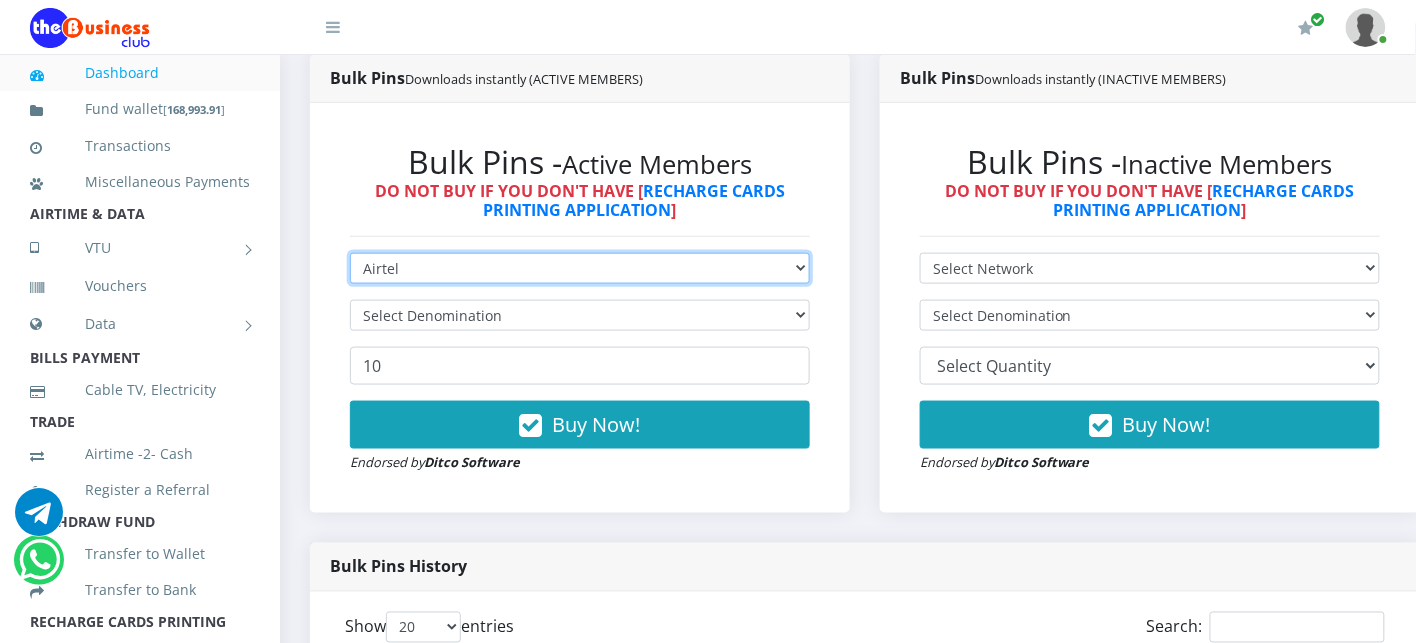 click on "Select Network
MTN
Globacom
9Mobile
Airtel" at bounding box center [580, 268] 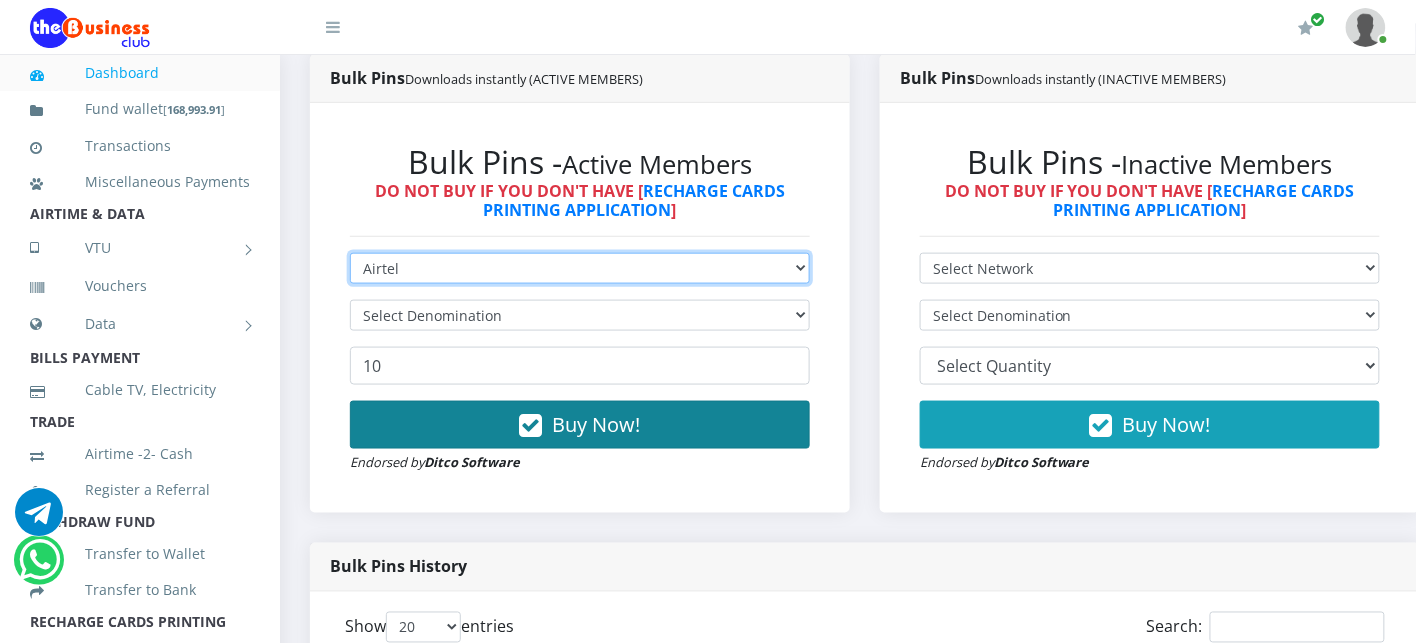 type 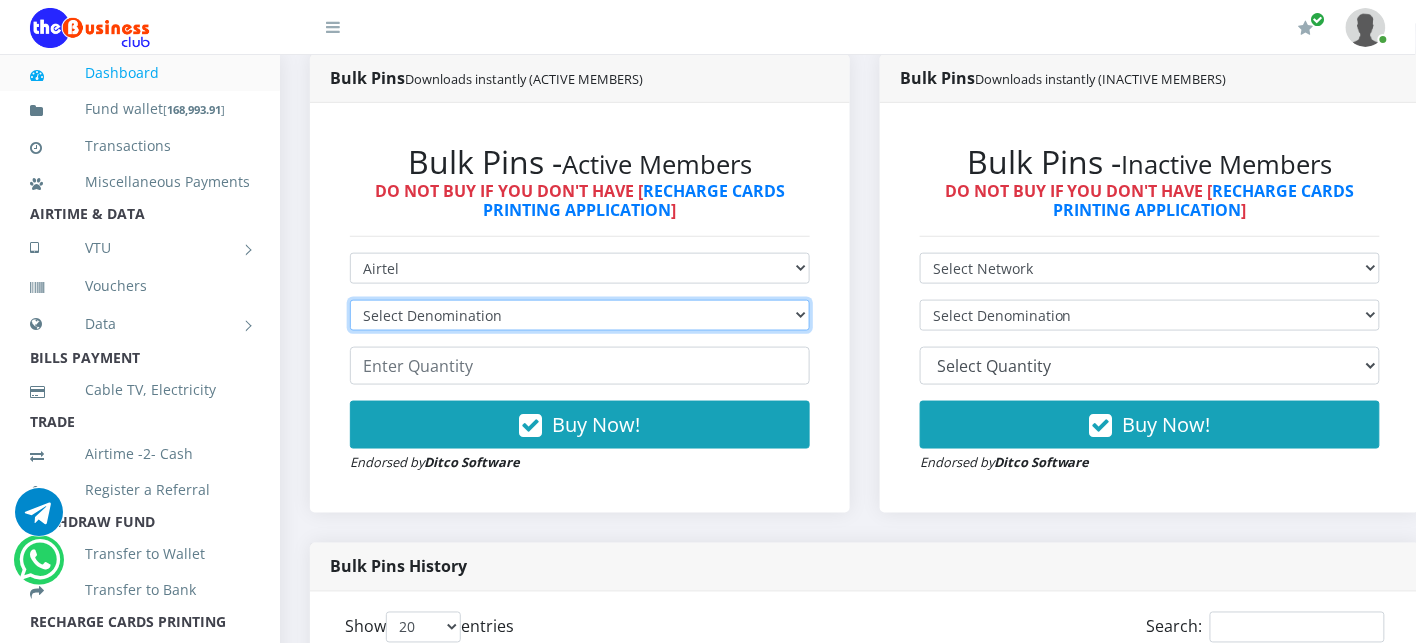 click on "Select Denomination Airtel NGN100 - ₦96.38 Airtel NGN200 - ₦192.76 Airtel NGN500 - ₦481.90 Airtel NGN1000 - ₦963.80" at bounding box center (580, 315) 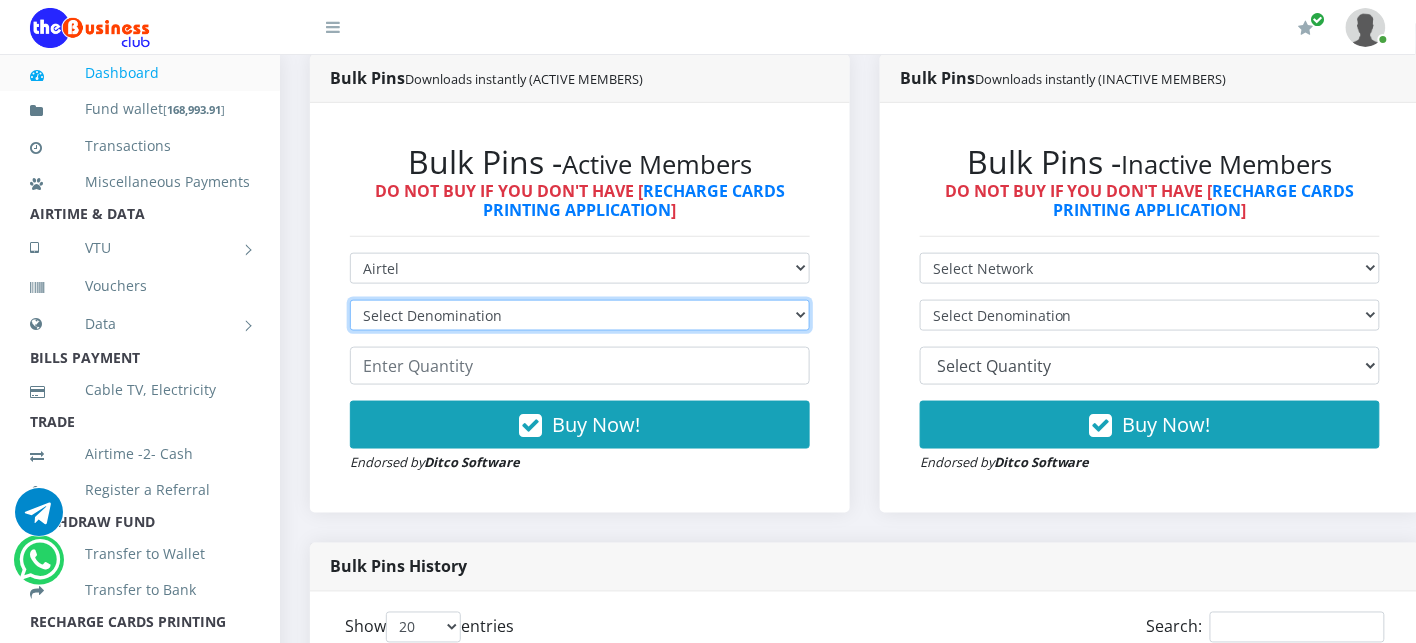 select on "963.8-1000" 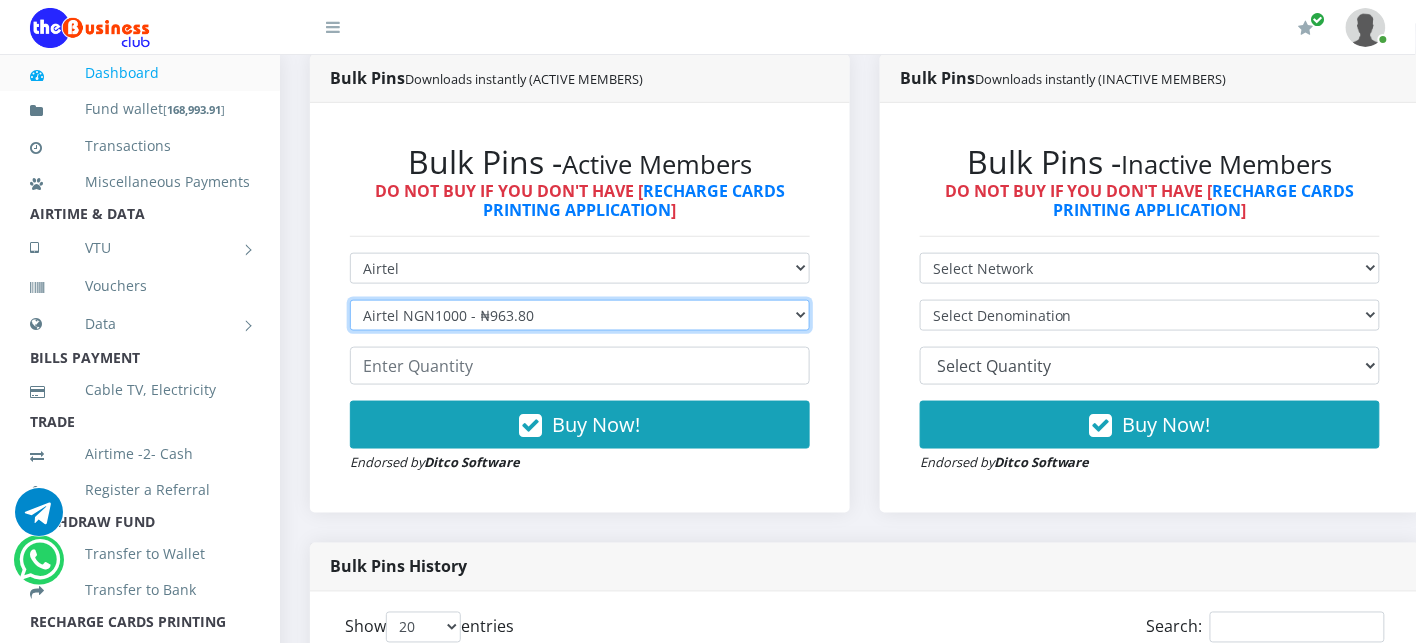 click on "Select Denomination Airtel NGN100 - ₦96.38 Airtel NGN200 - ₦192.76 Airtel NGN500 - ₦481.90 Airtel NGN1000 - ₦963.80" at bounding box center [580, 315] 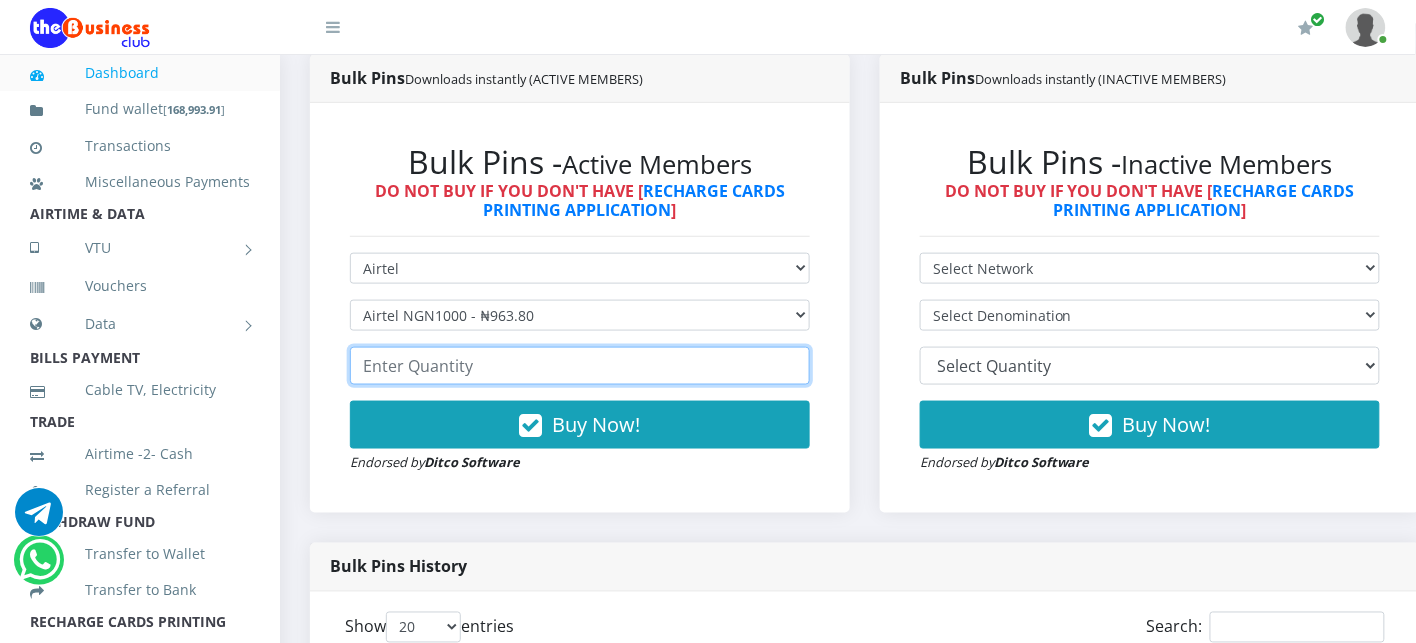 click at bounding box center [580, 366] 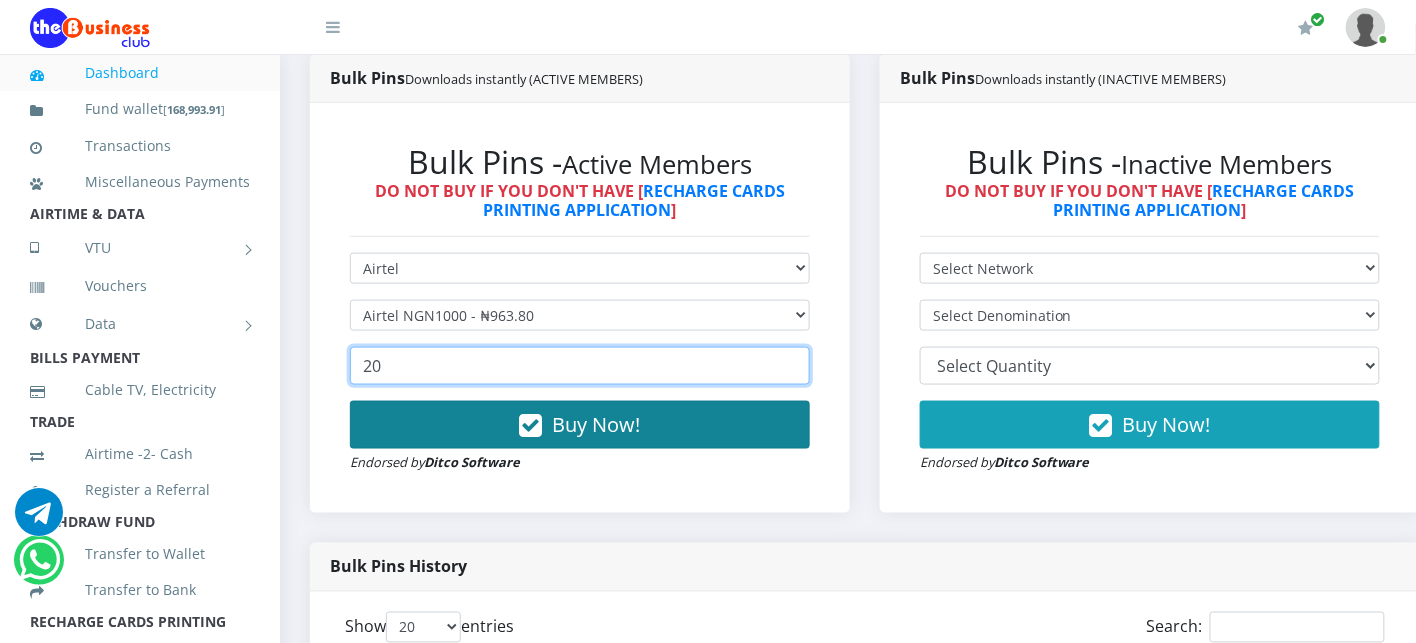 type on "20" 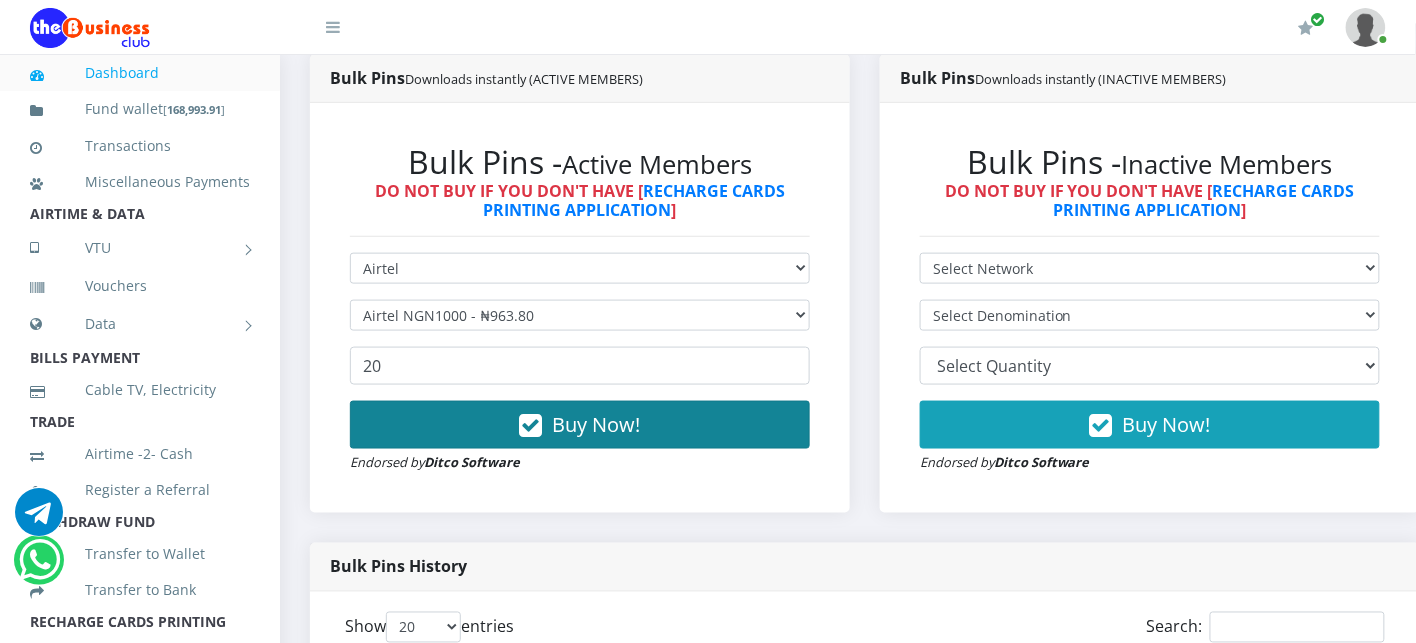 click on "Buy Now!" at bounding box center [580, 425] 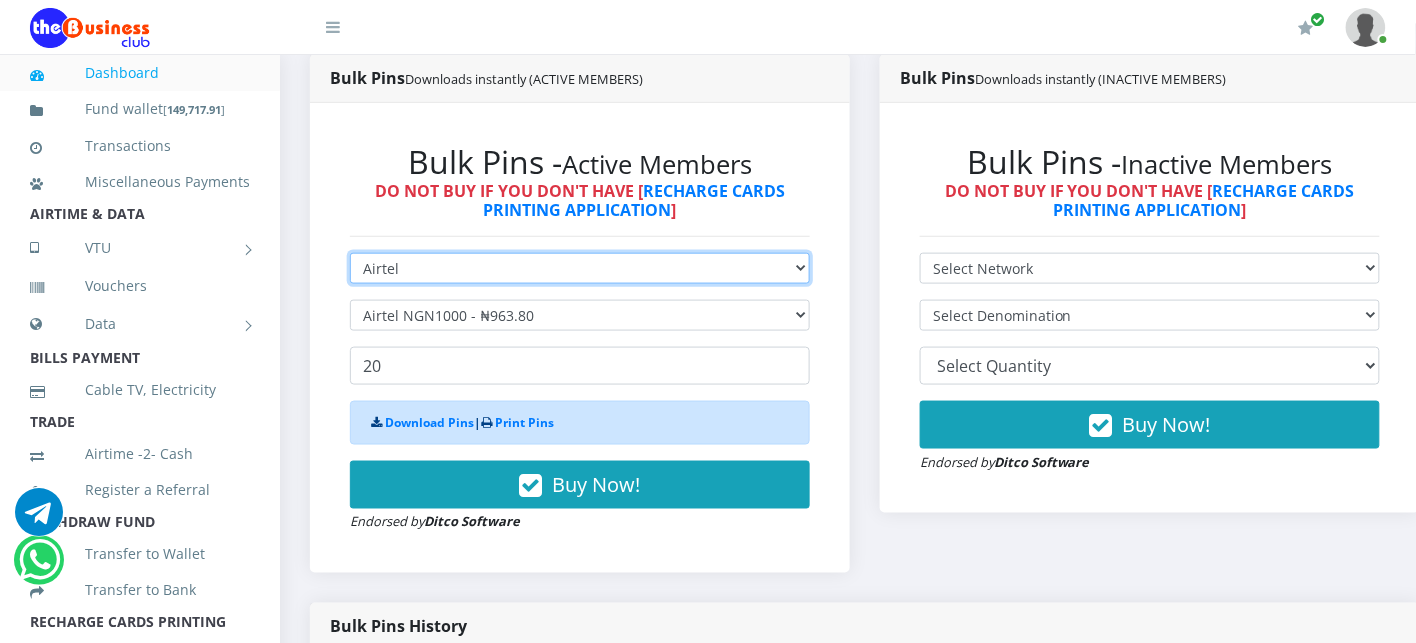 click on "Select Network
MTN
Globacom
9Mobile
Airtel" at bounding box center [580, 268] 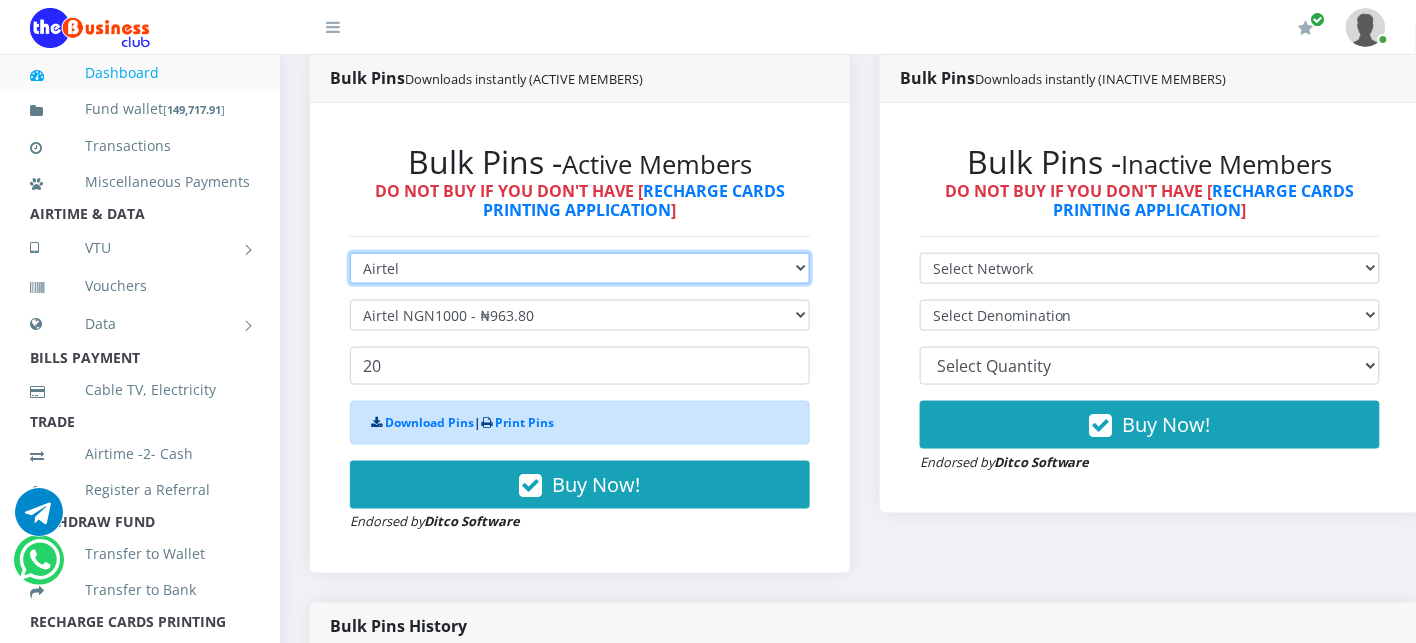 select on "MTN" 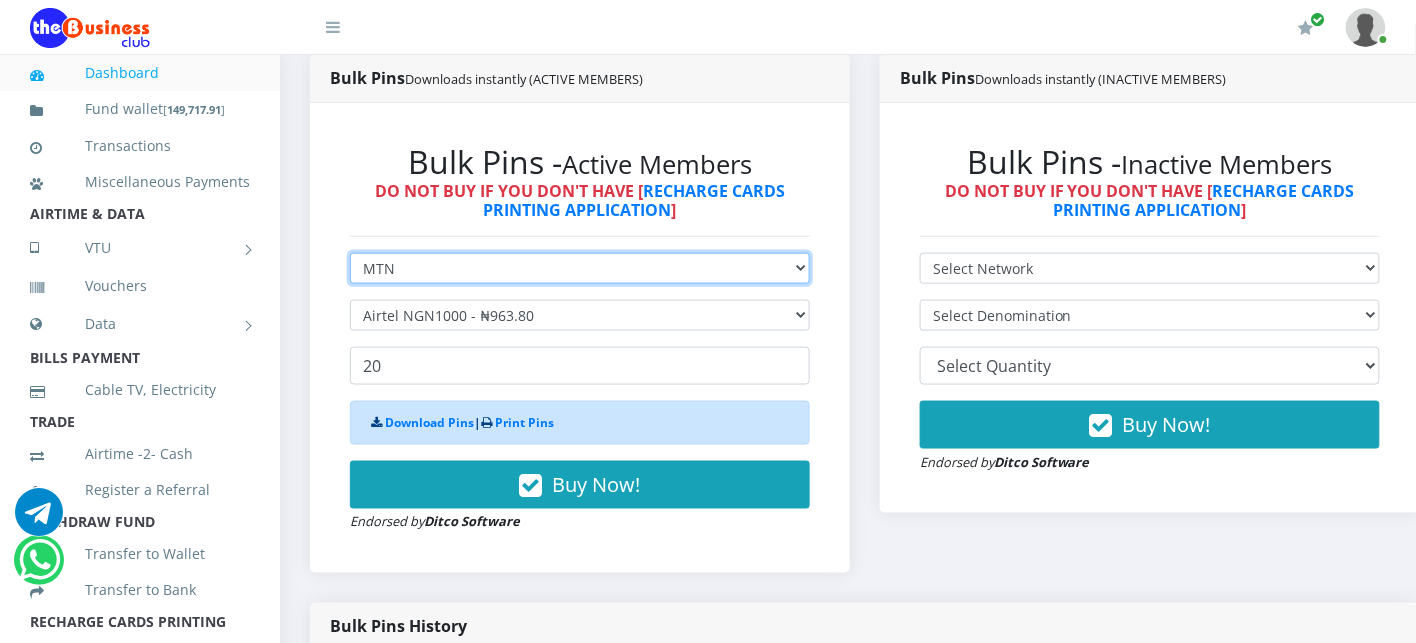 click on "Select Network
MTN
Globacom
9Mobile
Airtel" at bounding box center [580, 268] 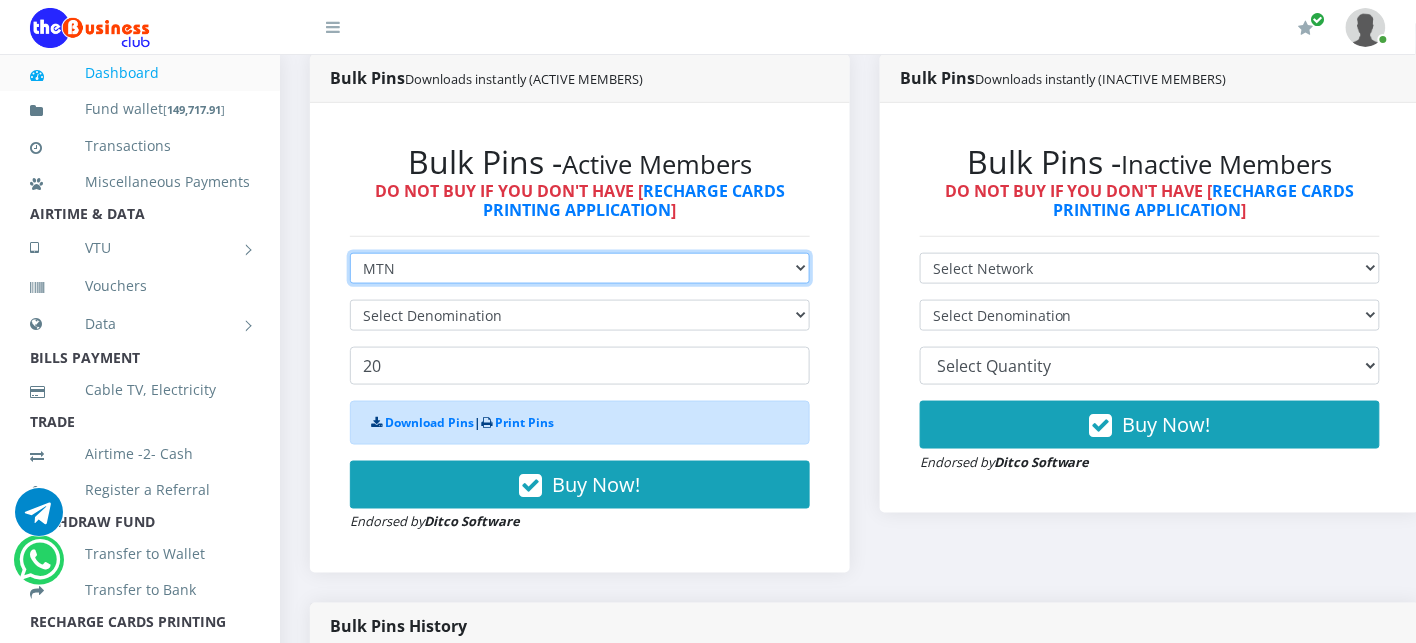 type 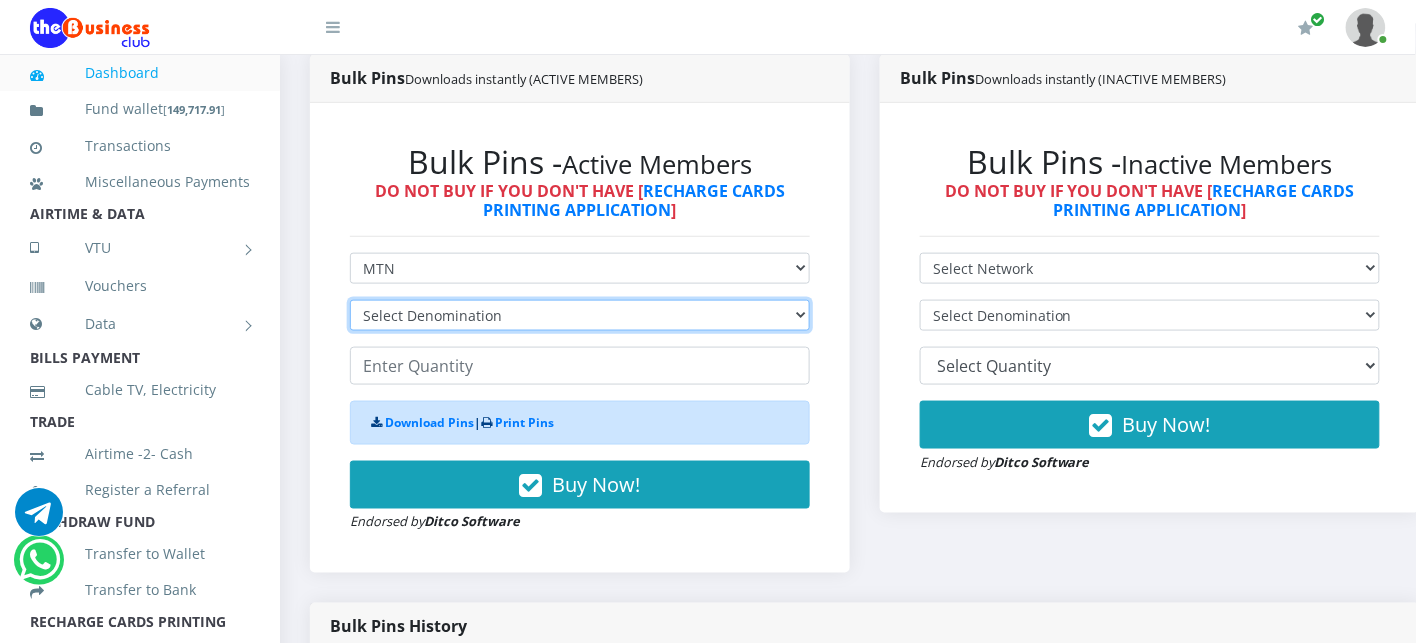 click on "Select Denomination MTN NGN100 - ₦96.99 MTN NGN200 - ₦193.98 MTN NGN400 - ₦387.96 MTN NGN500 - ₦484.95 MTN NGN1000 - ₦969.90 MTN NGN1500 - ₦1,454.85" at bounding box center [580, 315] 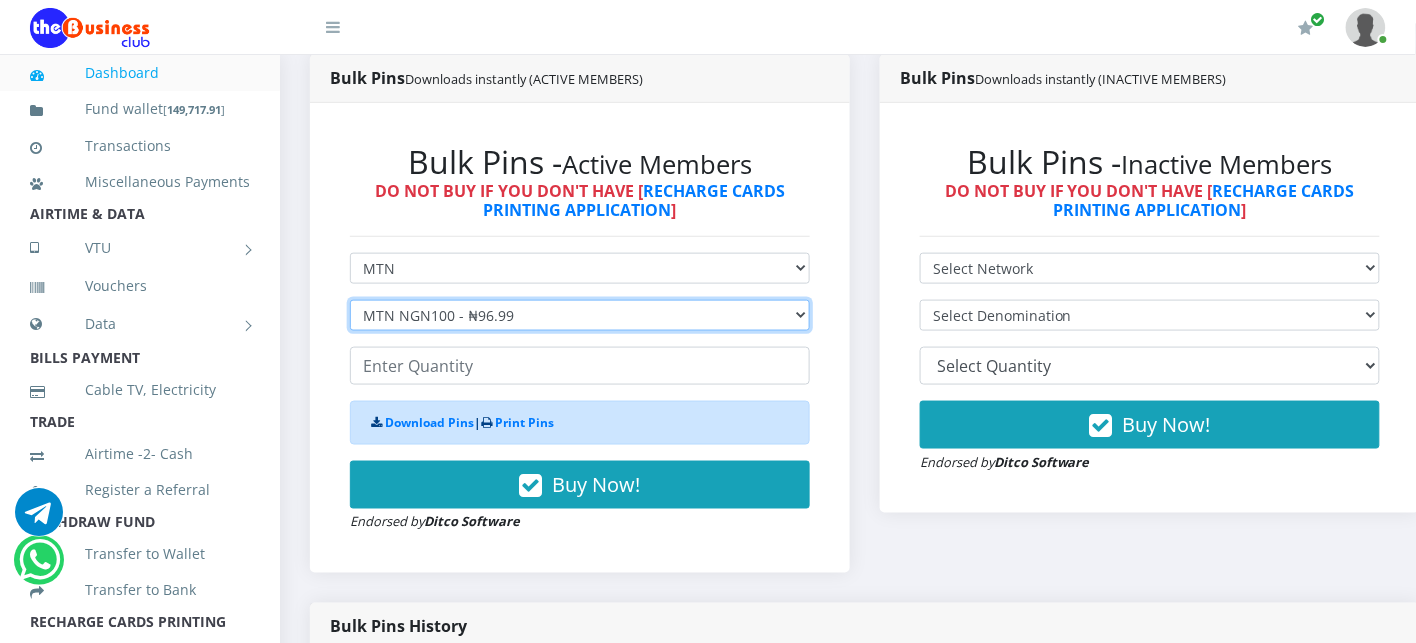 click on "Select Denomination MTN NGN100 - ₦96.99 MTN NGN200 - ₦193.98 MTN NGN400 - ₦387.96 MTN NGN500 - ₦484.95 MTN NGN1000 - ₦969.90 MTN NGN1500 - ₦1,454.85" at bounding box center (580, 315) 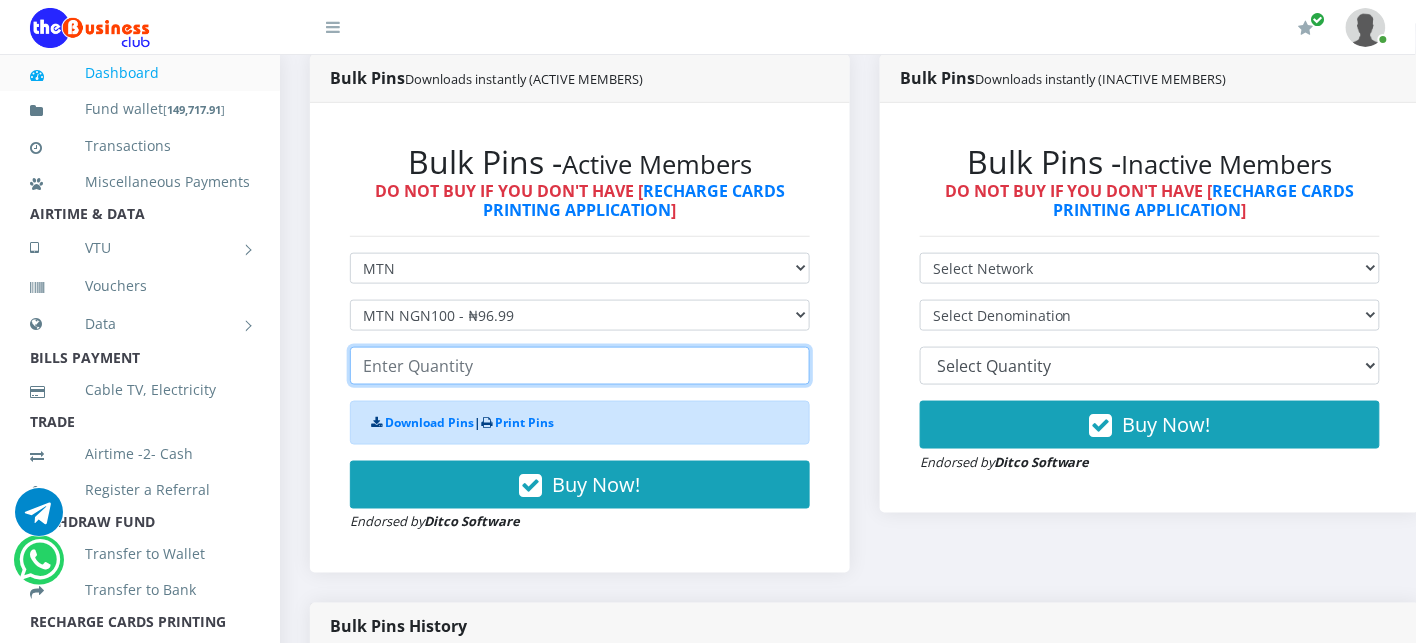 click at bounding box center (580, 366) 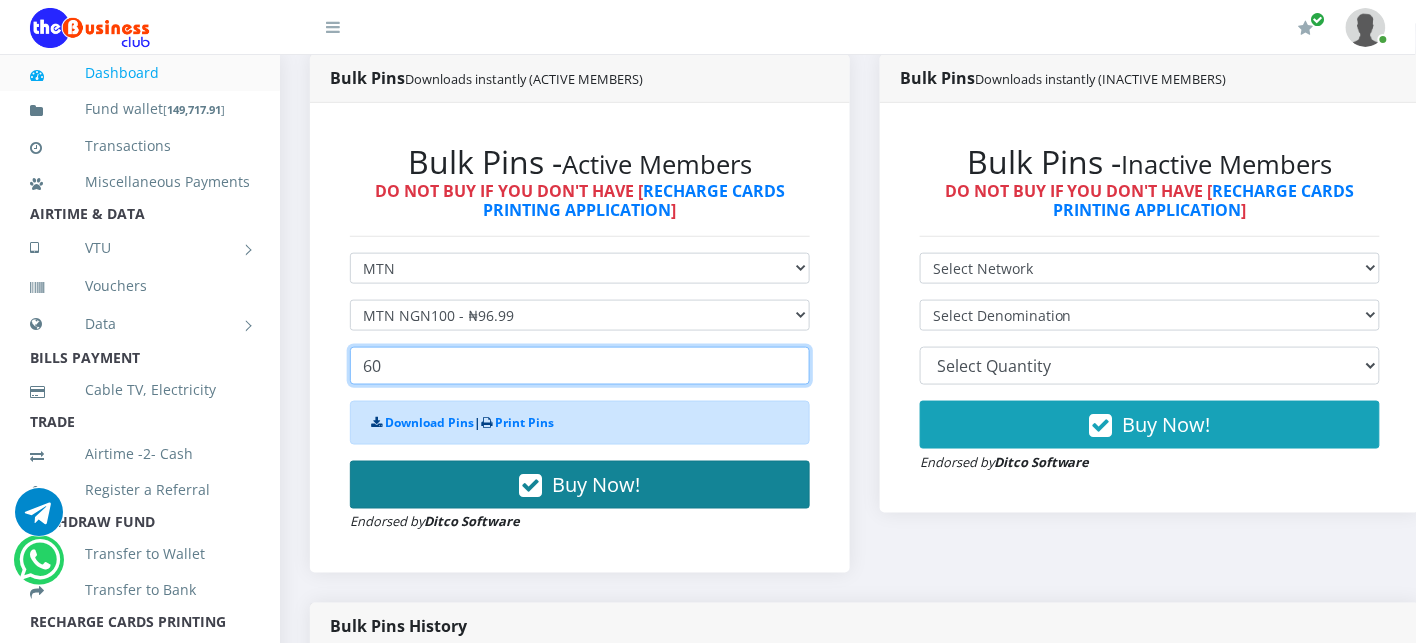 type on "60" 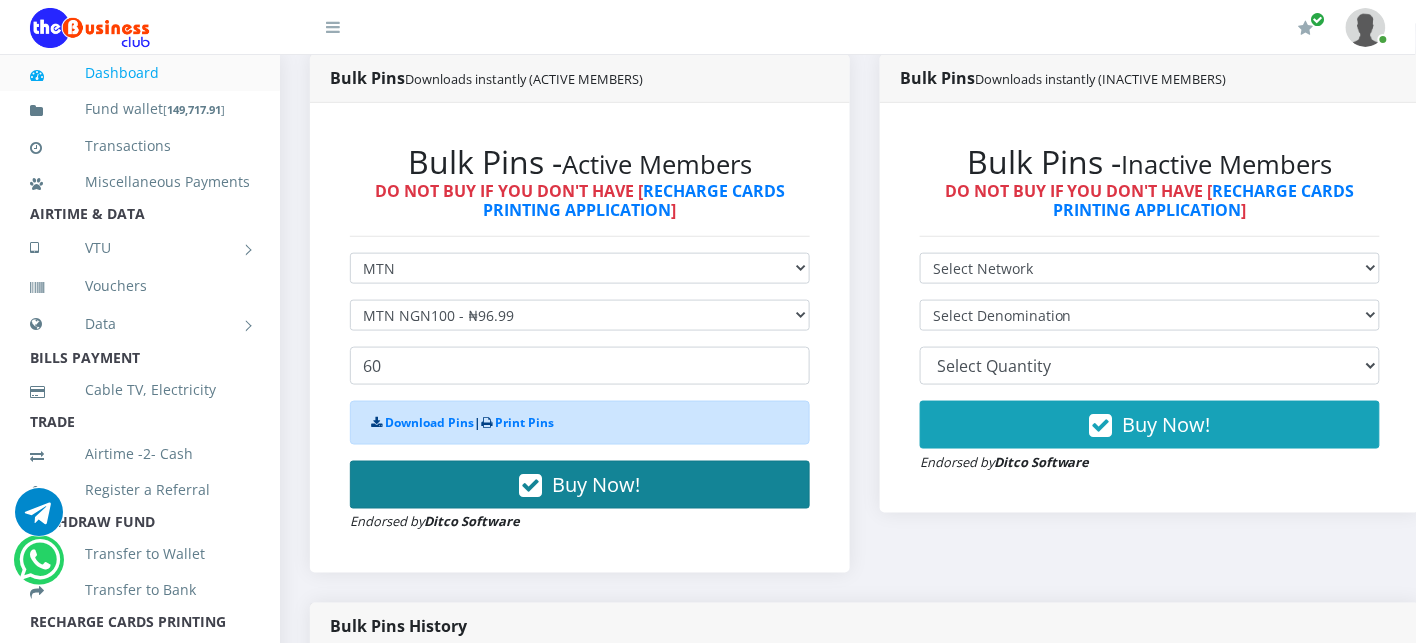 click on "Buy Now!" at bounding box center [580, 485] 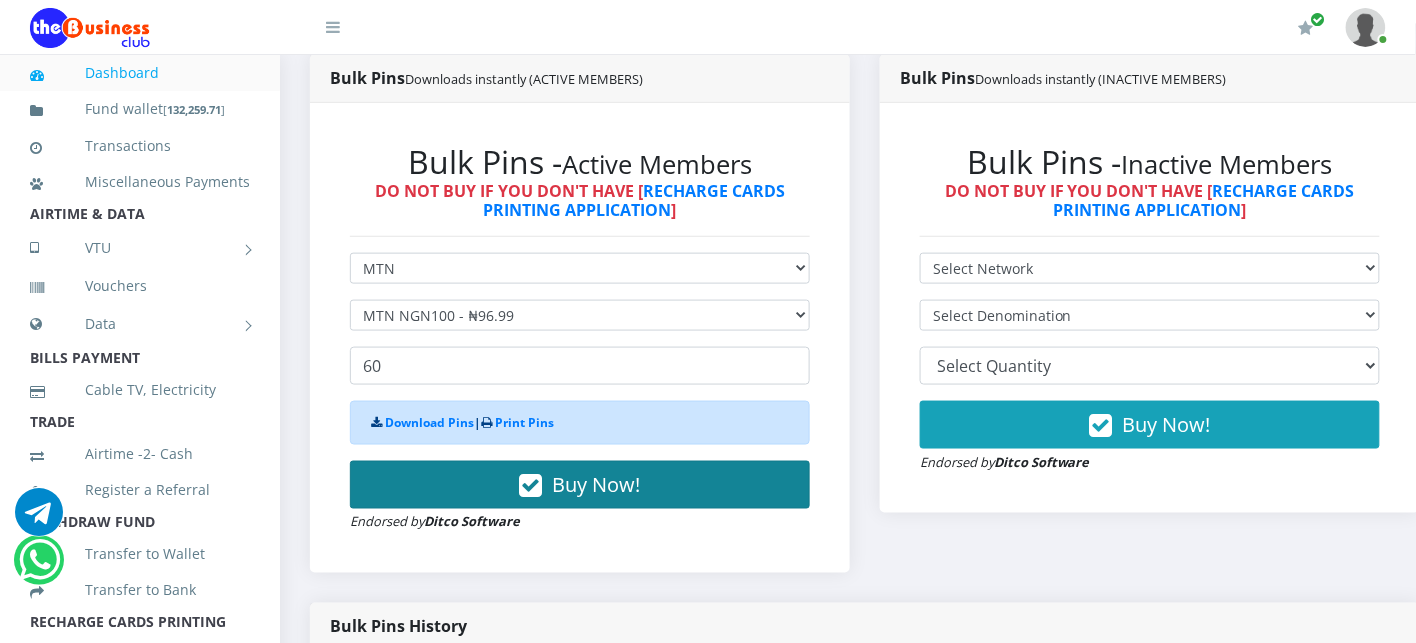 click on "Buy Now!" at bounding box center (580, 485) 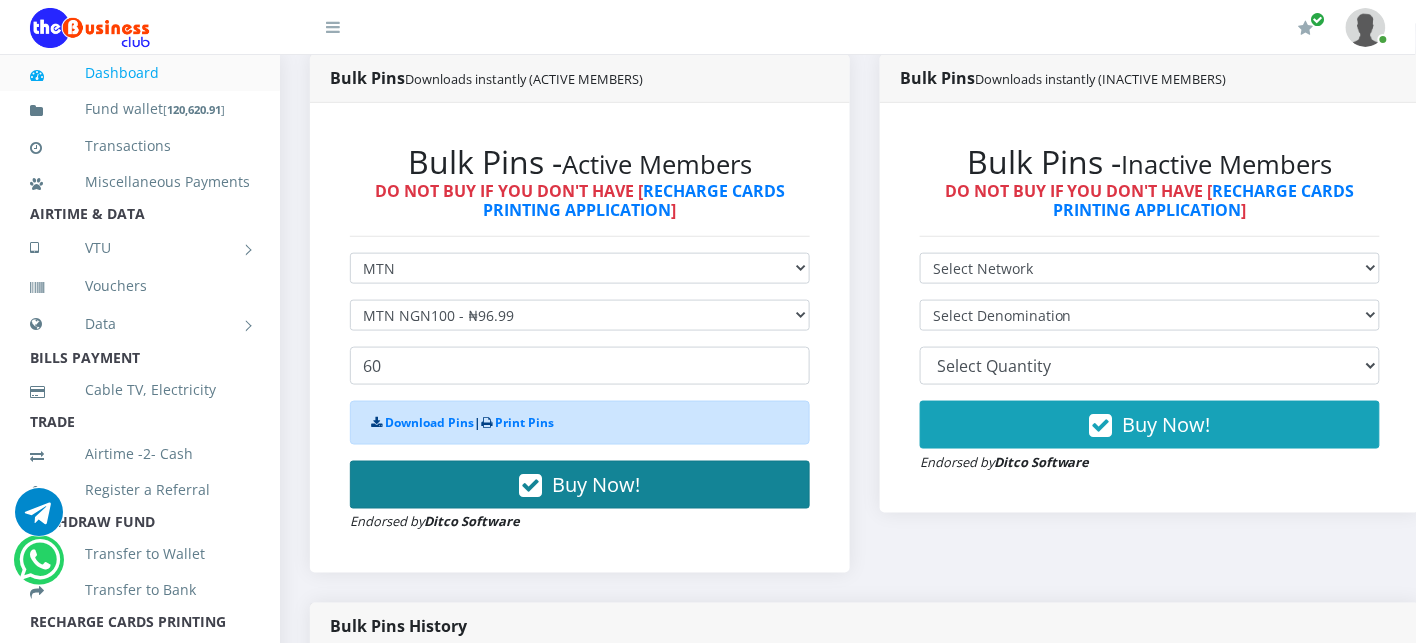 click on "Buy Now!" at bounding box center (580, 485) 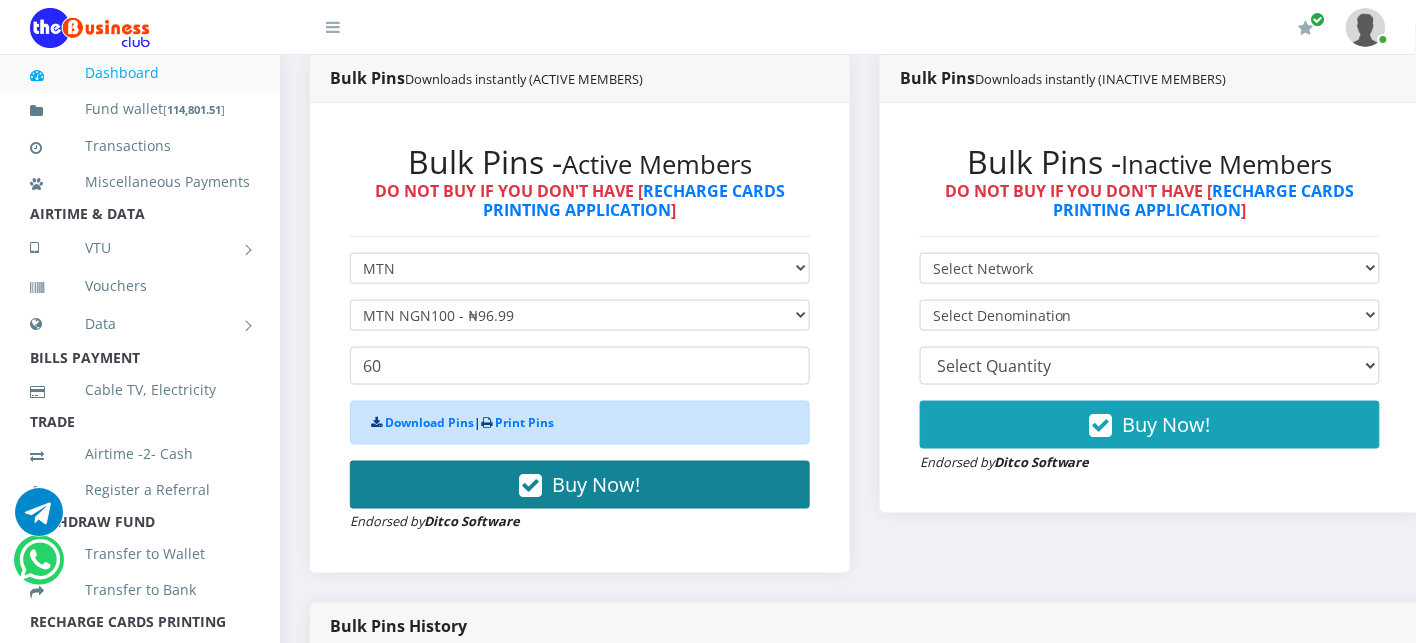 click on "Buy Now!" at bounding box center (580, 485) 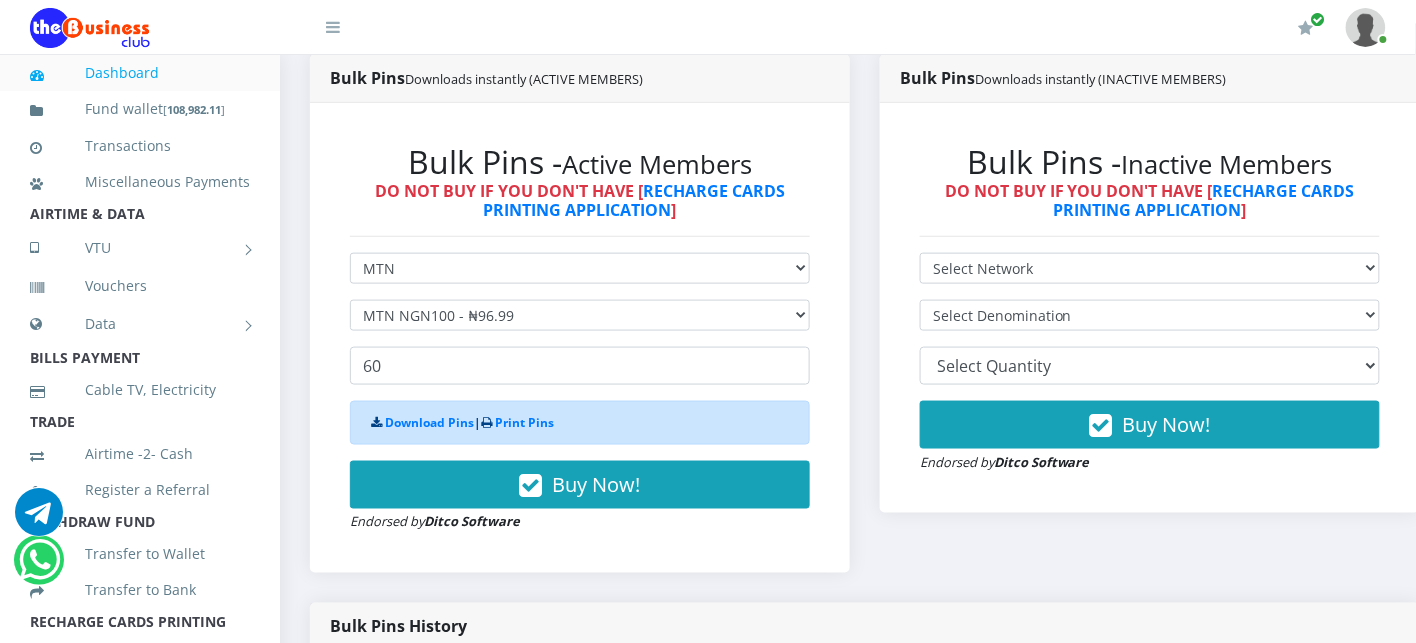click on "Select Network
MTN
Globacom
9Mobile
Airtel
Select Denomination MTN NGN100 - ₦96.99 MTN NGN200 - ₦193.98 MTN NGN400 - ₦387.96 MTN NGN500 - ₦484.95 MTN NGN1000 - ₦969.90 MTN NGN1500 - ₦1,454.85
60
Download Pins  |    Print Pins Buy Now!" at bounding box center [580, 393] 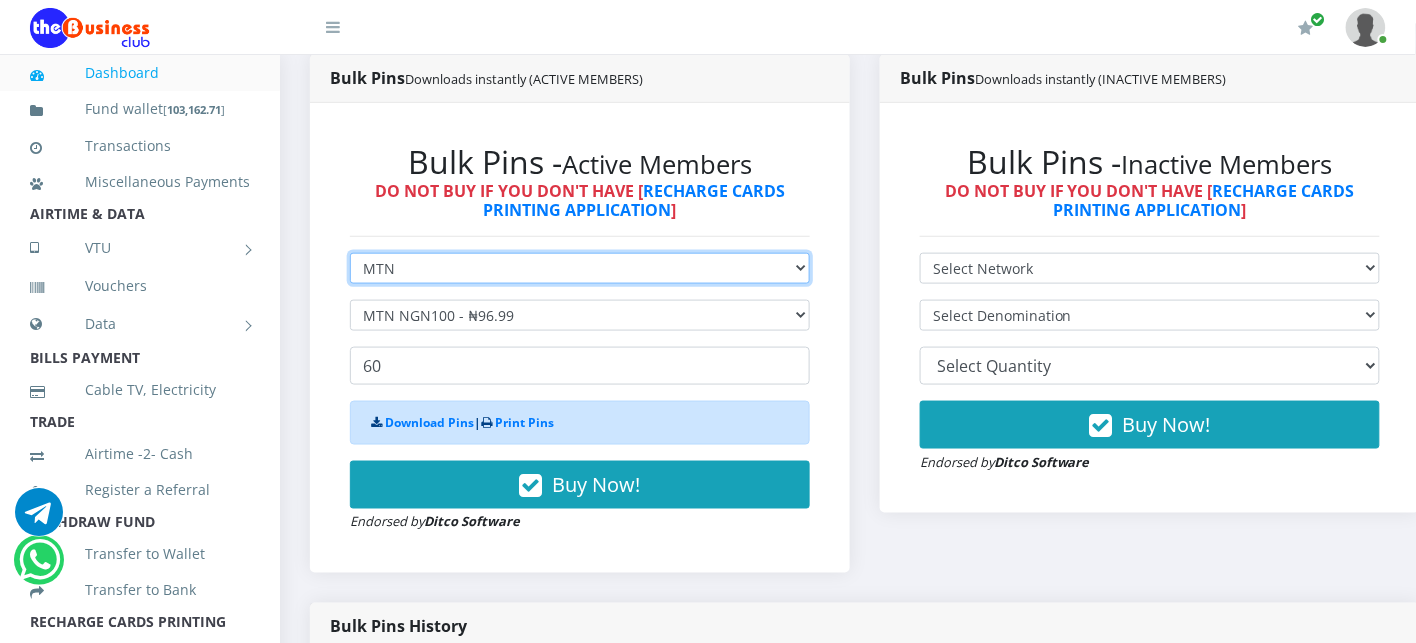 click on "Select Network
MTN
Globacom
9Mobile
Airtel" at bounding box center [580, 268] 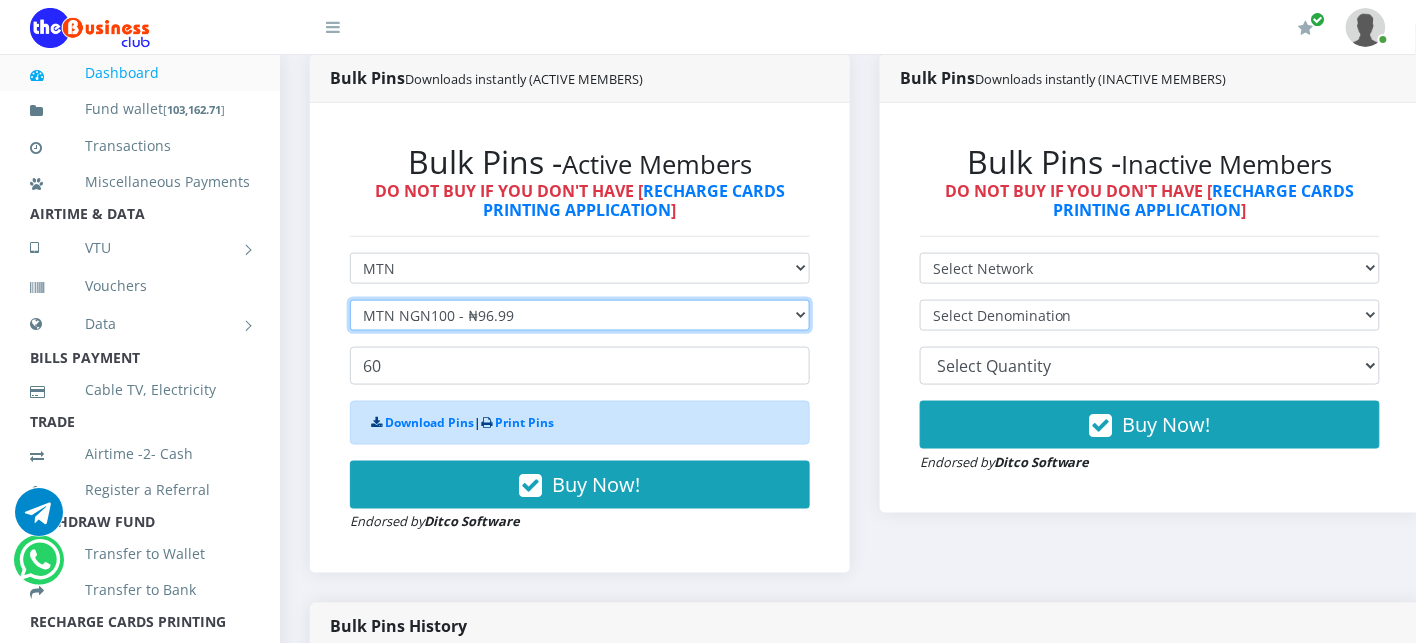 click on "Select Denomination MTN NGN100 - ₦96.99 MTN NGN200 - ₦193.98 MTN NGN400 - ₦387.96 MTN NGN500 - ₦484.95 MTN NGN1000 - ₦969.90 MTN NGN1500 - ₦1,454.85" at bounding box center [580, 315] 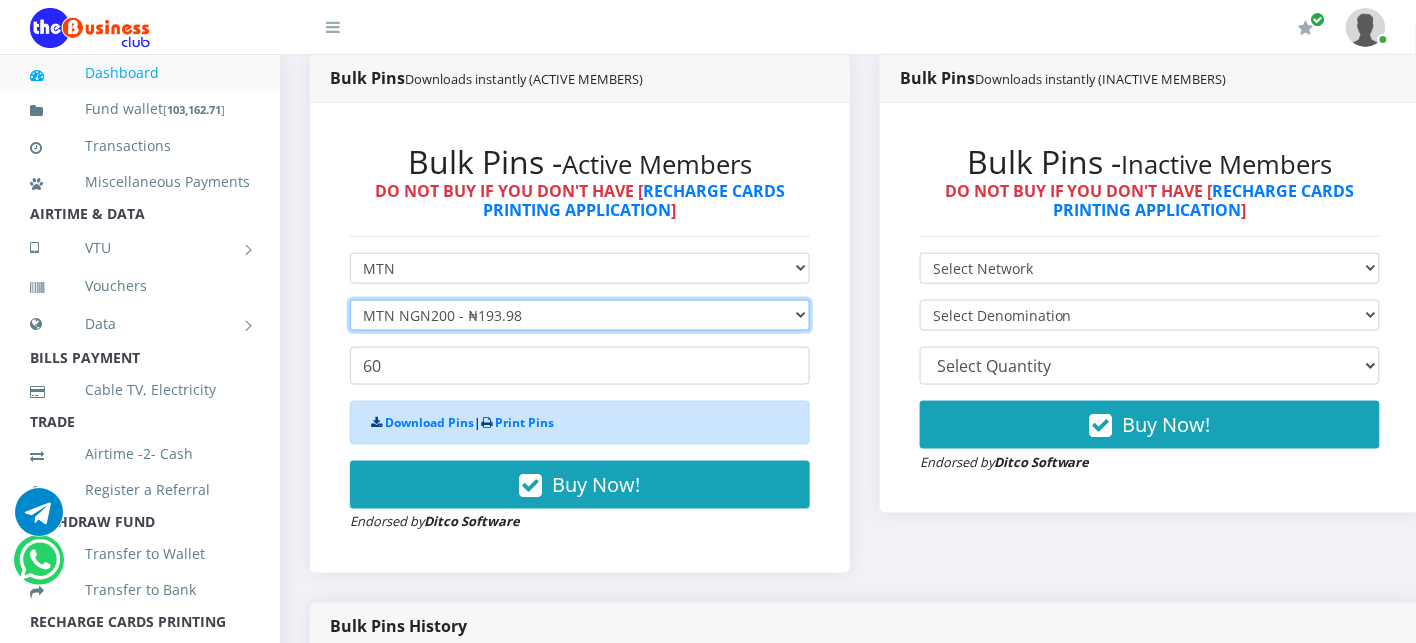 click on "Select Denomination MTN NGN100 - ₦96.99 MTN NGN200 - ₦193.98 MTN NGN400 - ₦387.96 MTN NGN500 - ₦484.95 MTN NGN1000 - ₦969.90 MTN NGN1500 - ₦1,454.85" at bounding box center [580, 315] 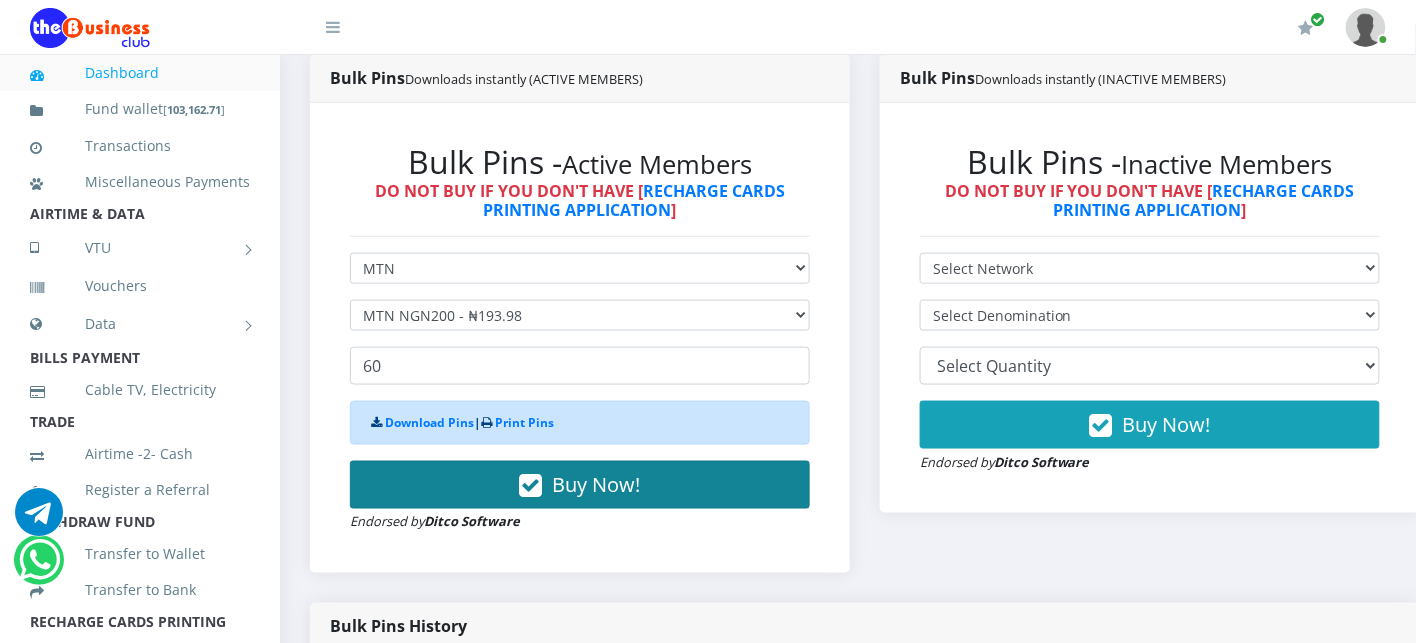 click on "Buy Now!" at bounding box center (580, 485) 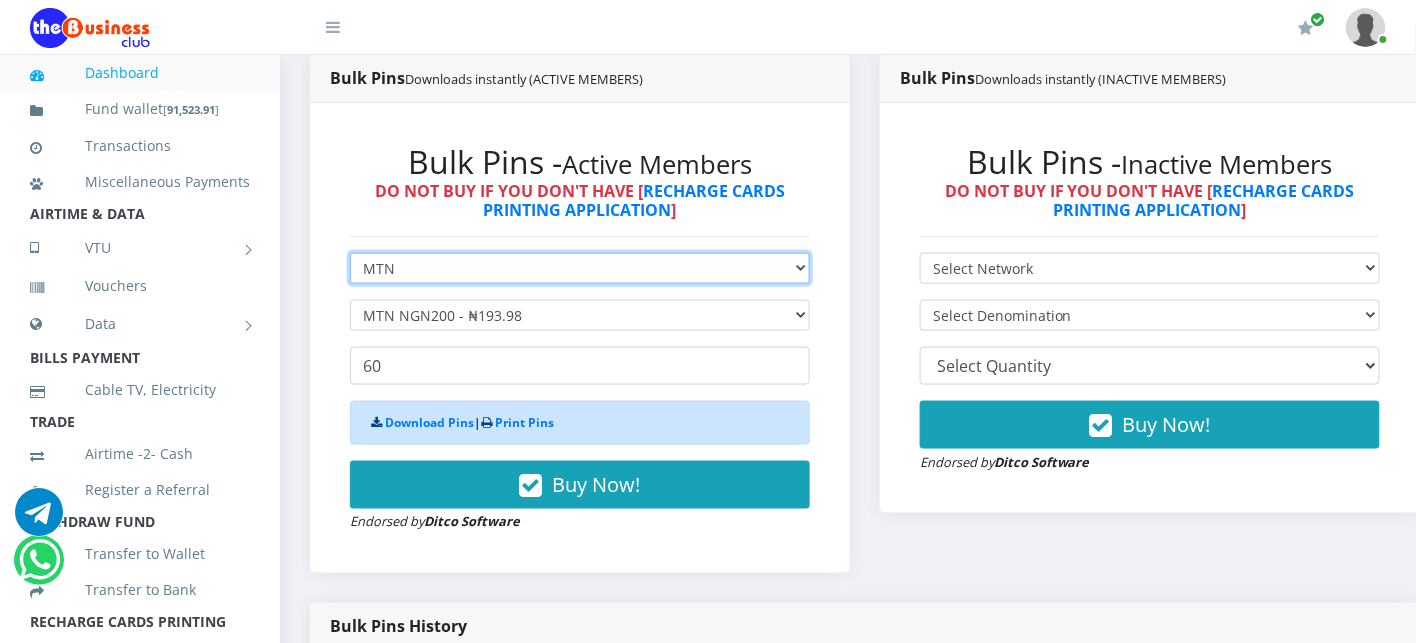 click on "Select Network
MTN
Globacom
9Mobile
Airtel" at bounding box center [580, 268] 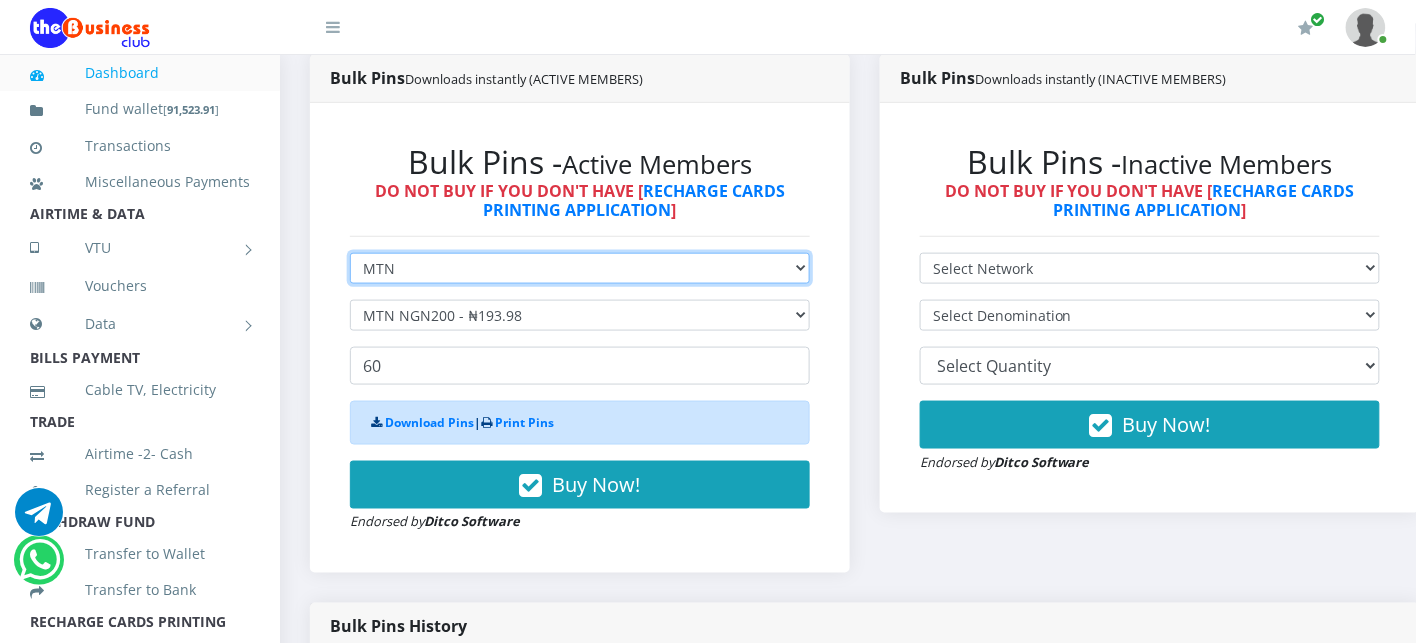 select on "Airtel" 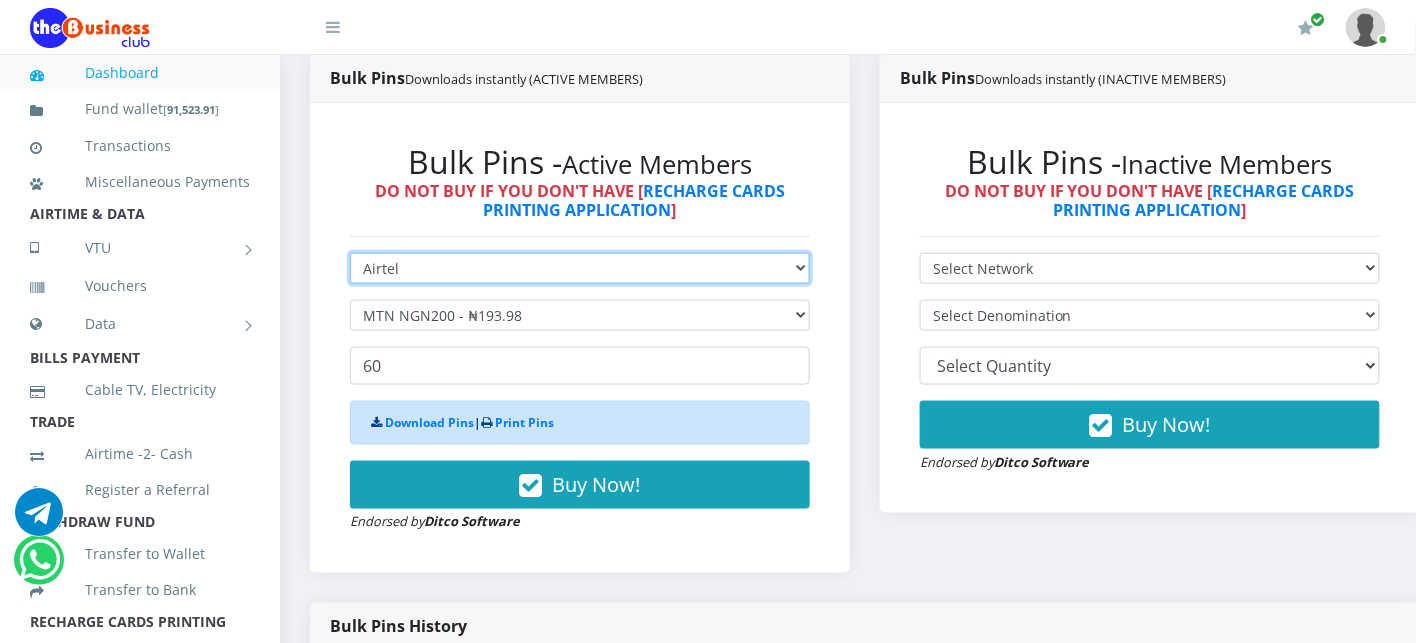 click on "Select Network
MTN
Globacom
9Mobile
Airtel" at bounding box center [580, 268] 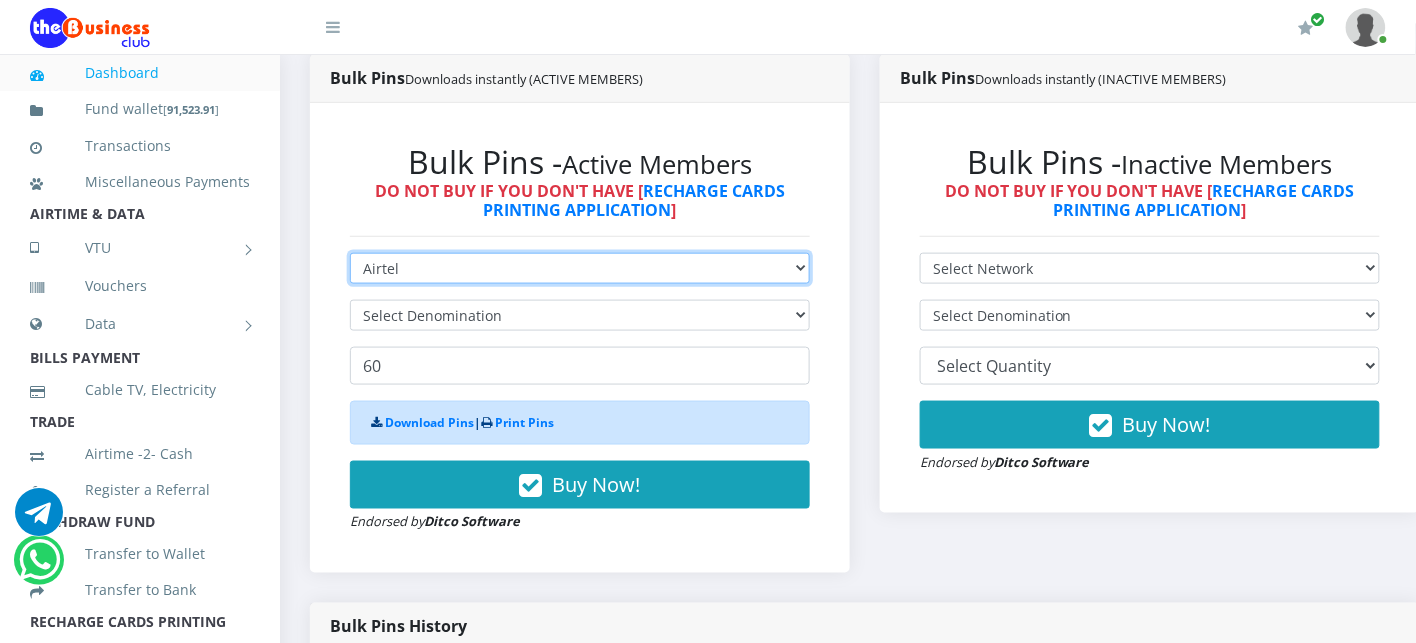 type 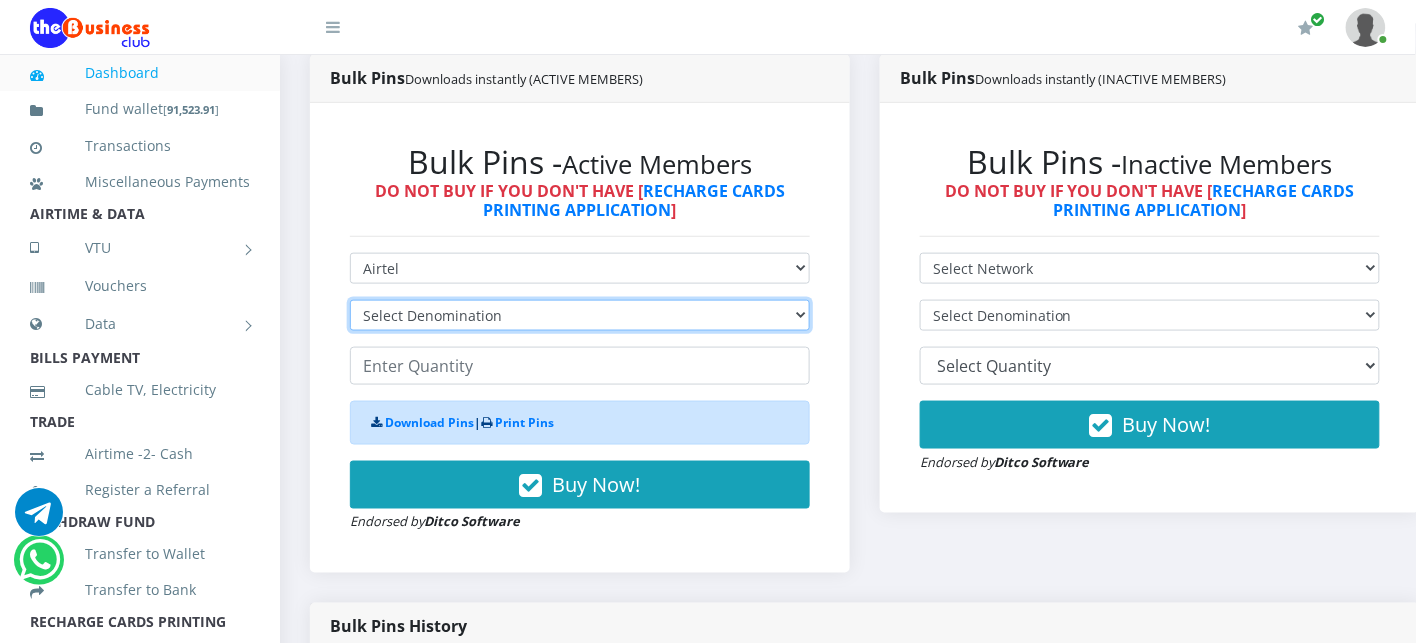 click on "Select Denomination Airtel NGN100 - ₦96.38 Airtel NGN200 - ₦192.76 Airtel NGN500 - ₦481.90 Airtel NGN1000 - ₦963.80" at bounding box center (580, 315) 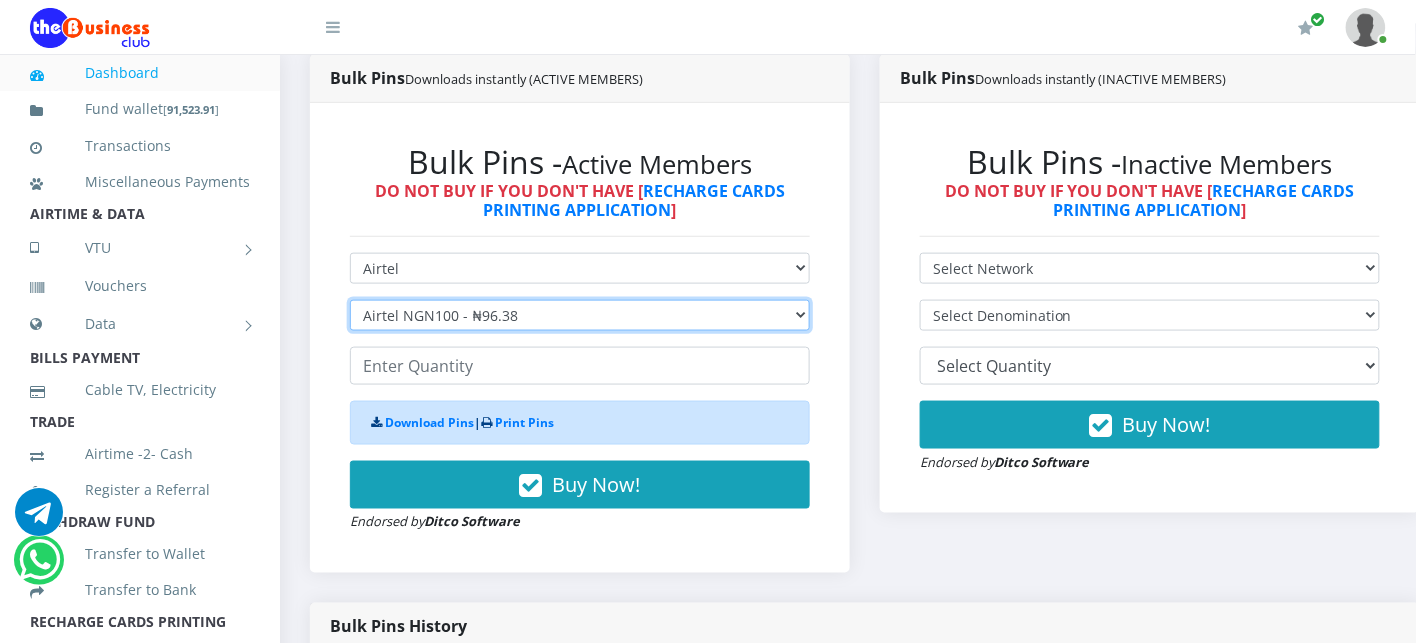 click on "Select Denomination Airtel NGN100 - ₦96.38 Airtel NGN200 - ₦192.76 Airtel NGN500 - ₦481.90 Airtel NGN1000 - ₦963.80" at bounding box center [580, 315] 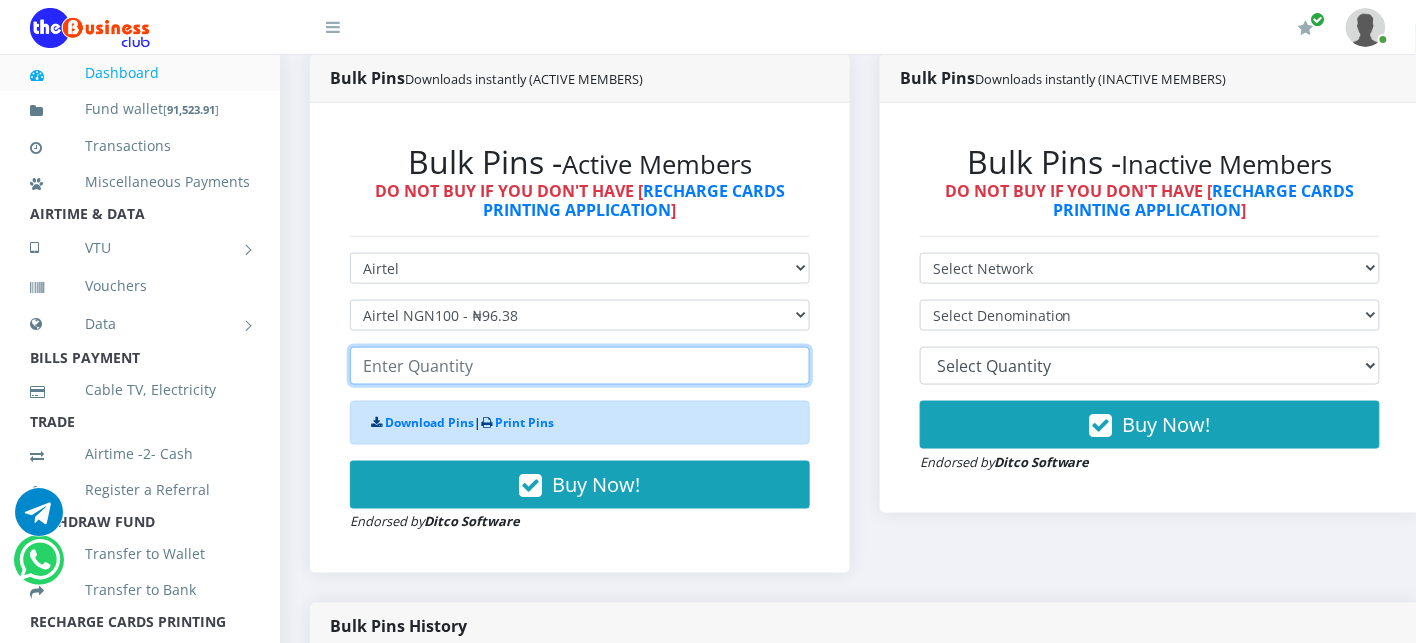 click at bounding box center [580, 366] 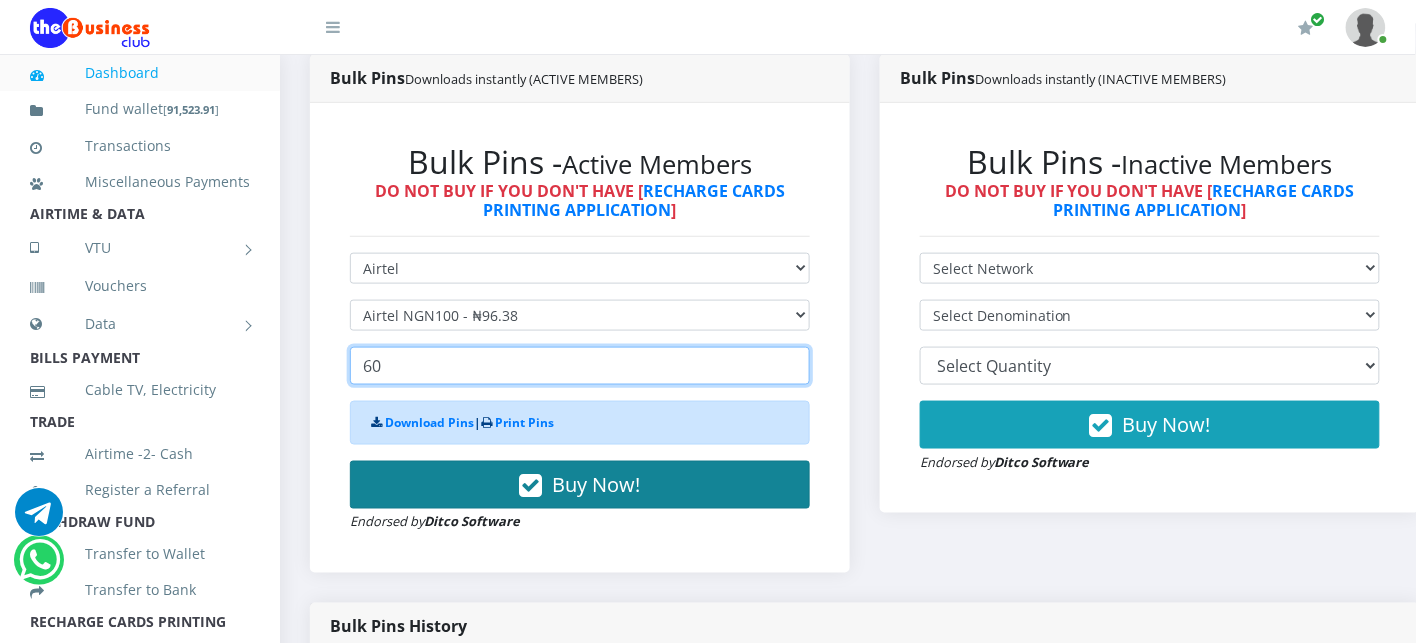 type on "60" 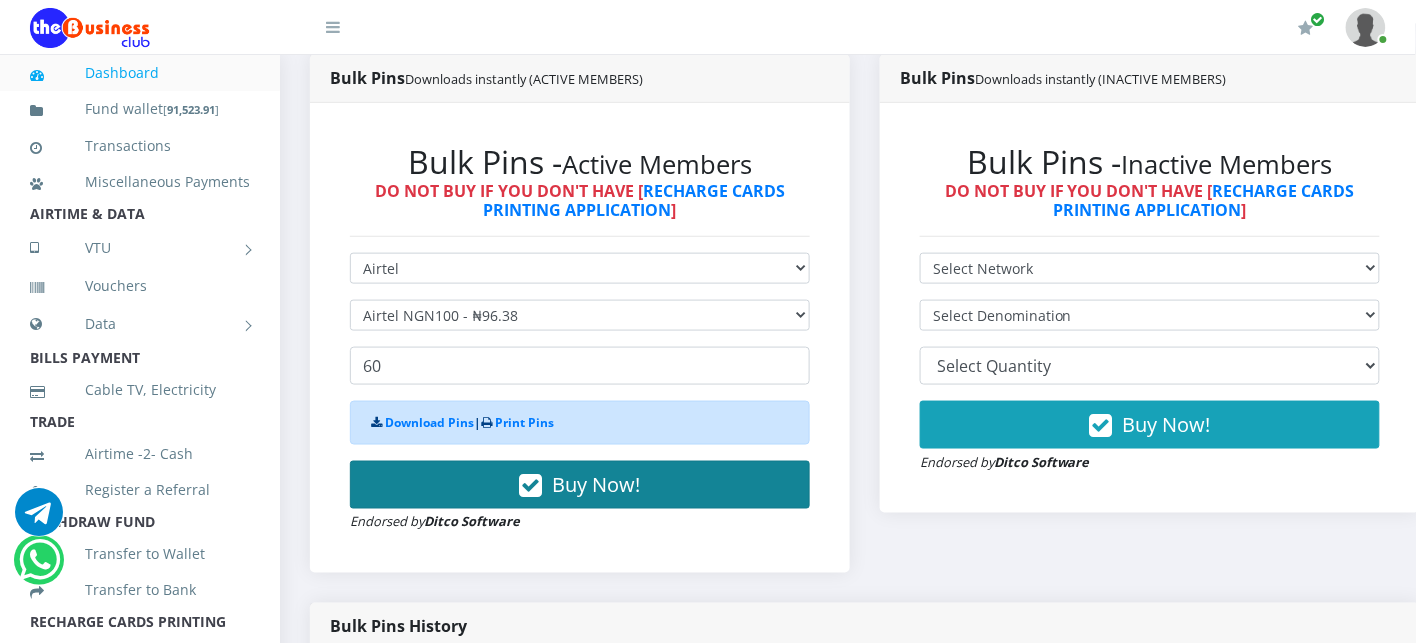 click on "Buy Now!" at bounding box center (580, 485) 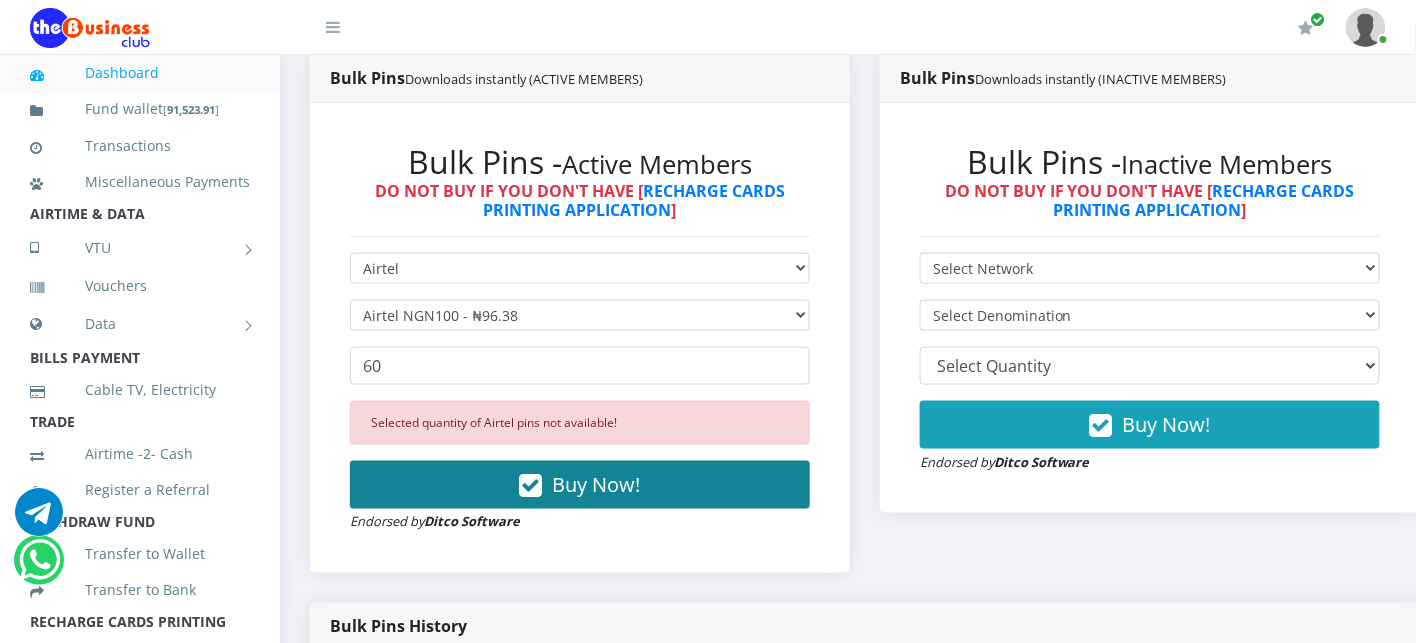 click on "Buy Now!" at bounding box center (580, 485) 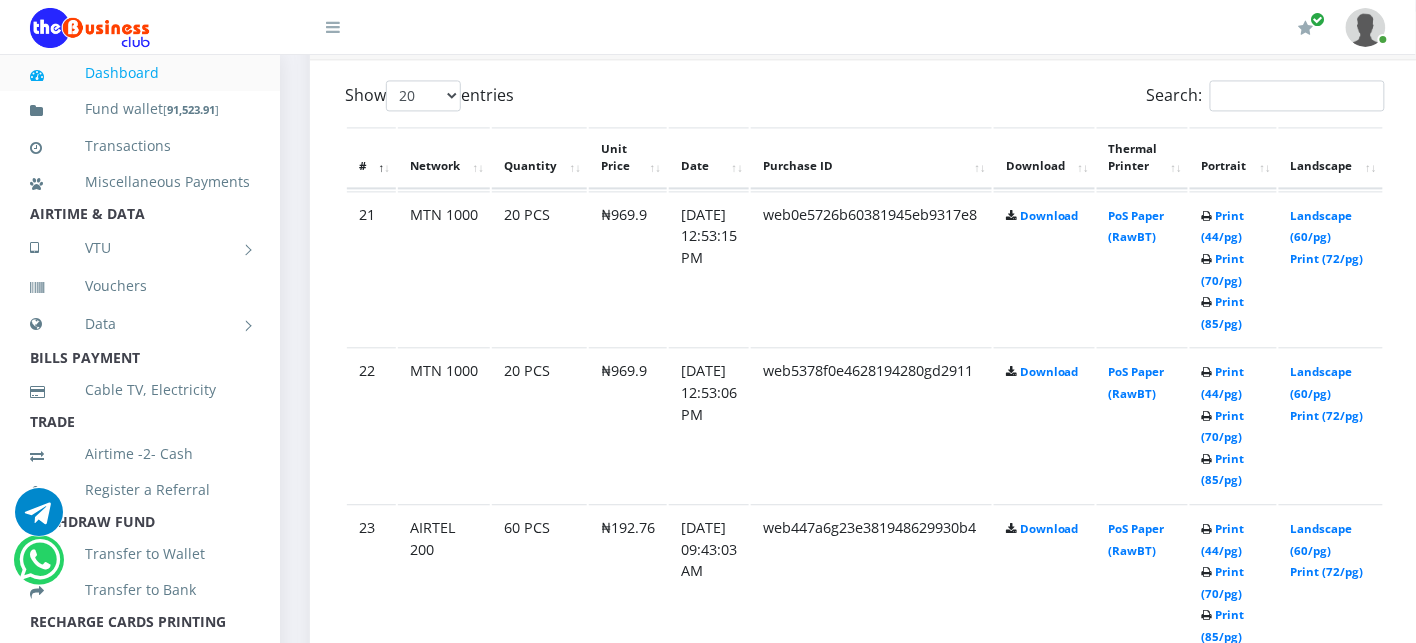 scroll, scrollTop: 1163, scrollLeft: 0, axis: vertical 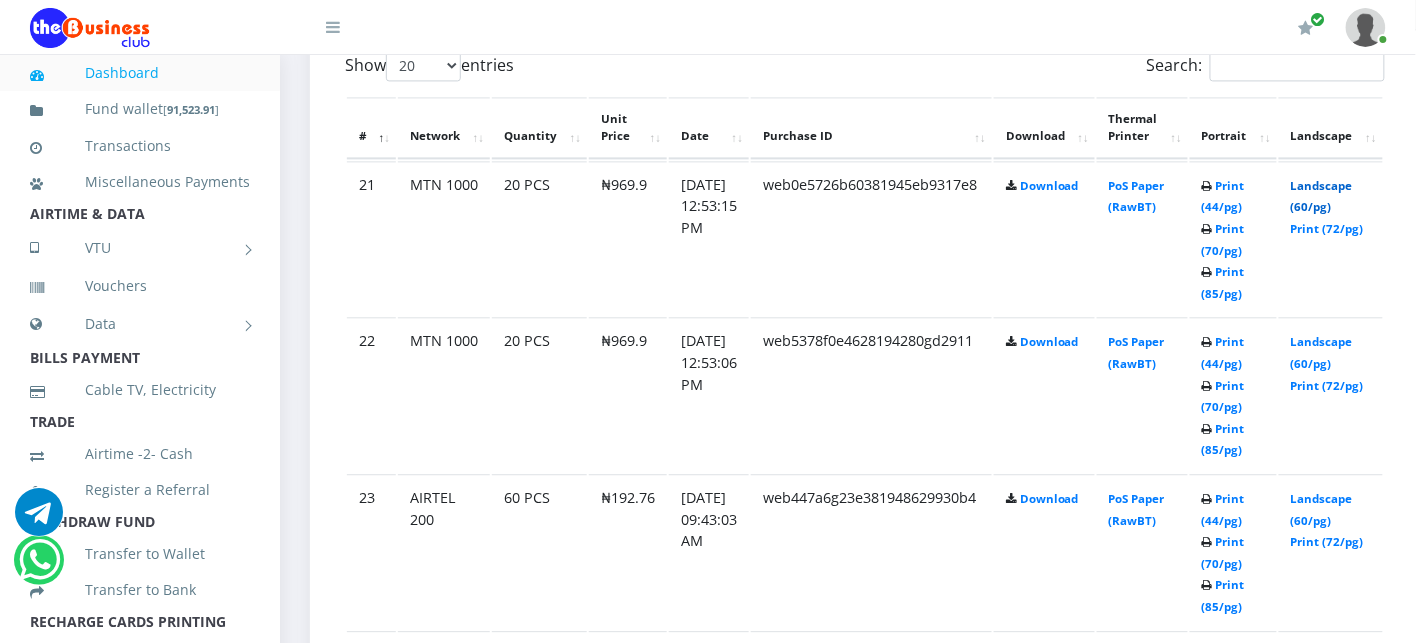 click on "Landscape (60/pg)" at bounding box center [1322, 196] 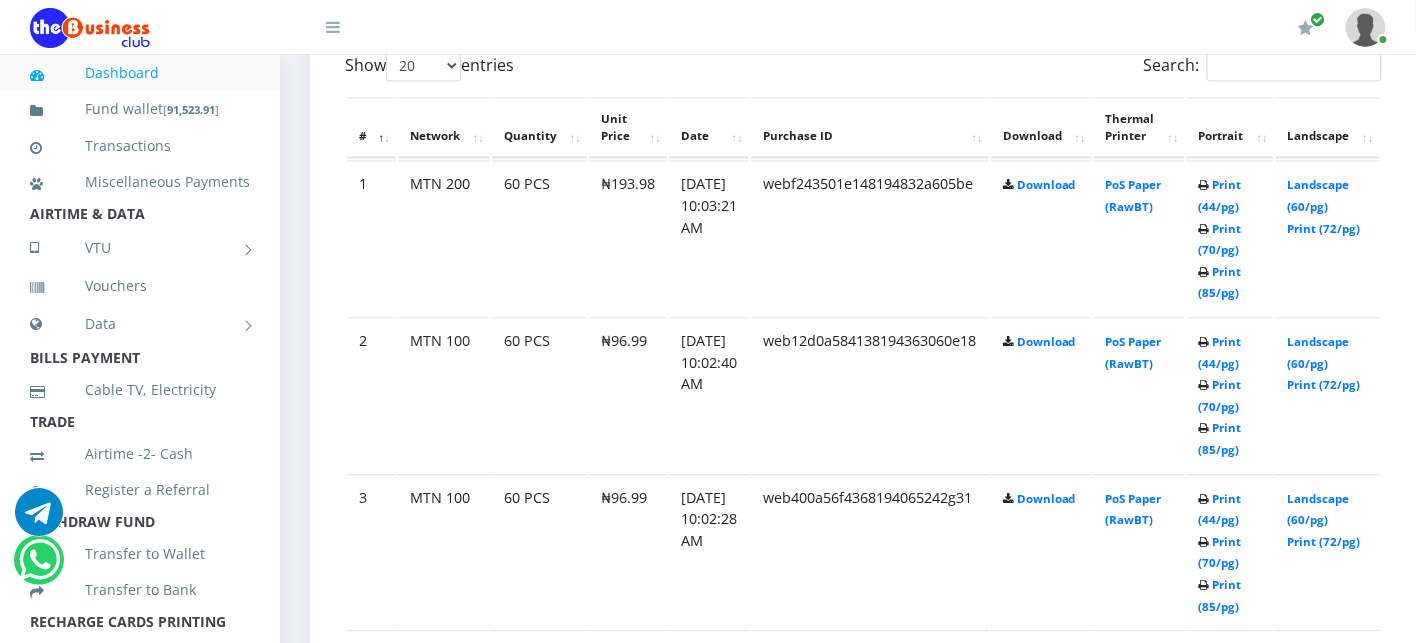 scroll, scrollTop: 0, scrollLeft: 0, axis: both 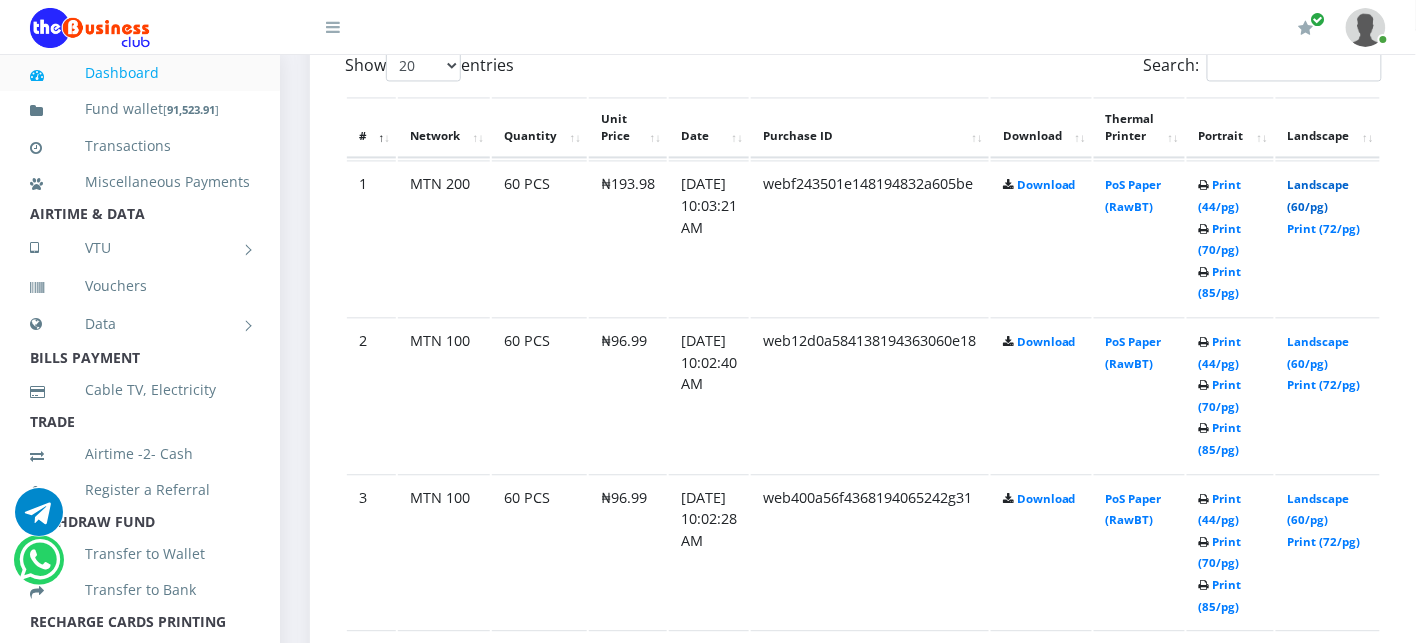 click on "Landscape (60/pg)" at bounding box center (1319, 195) 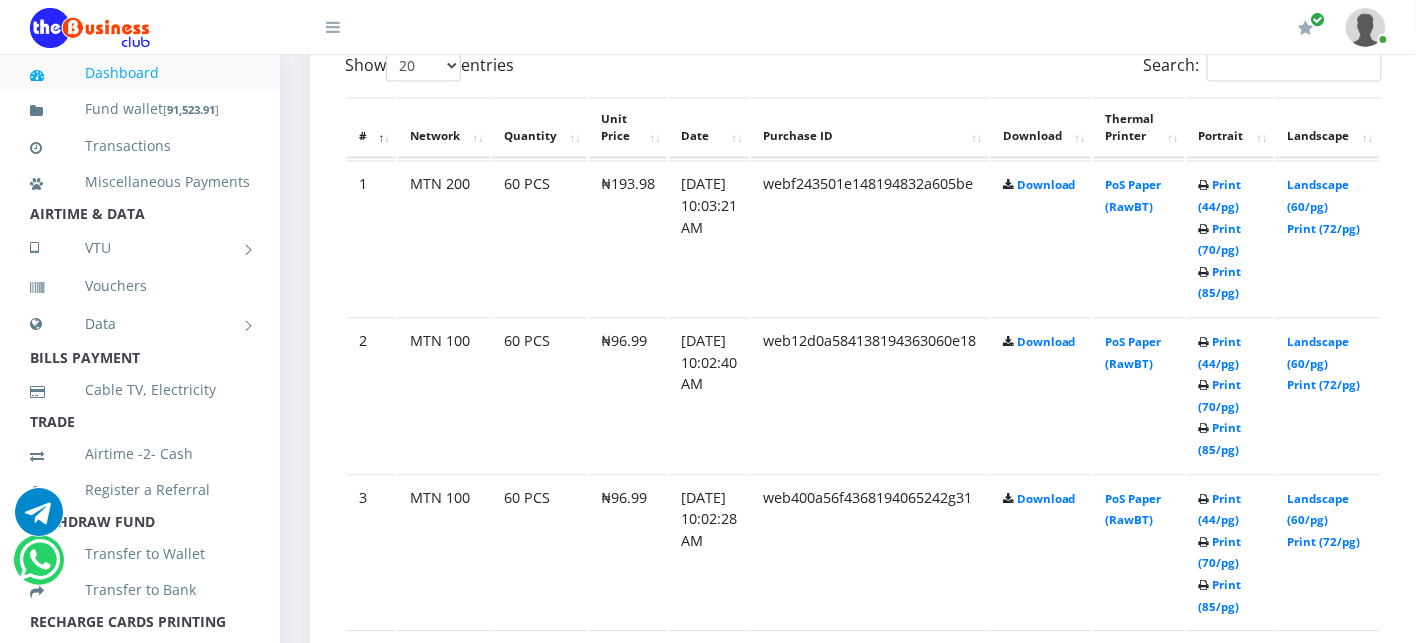 scroll, scrollTop: 0, scrollLeft: 0, axis: both 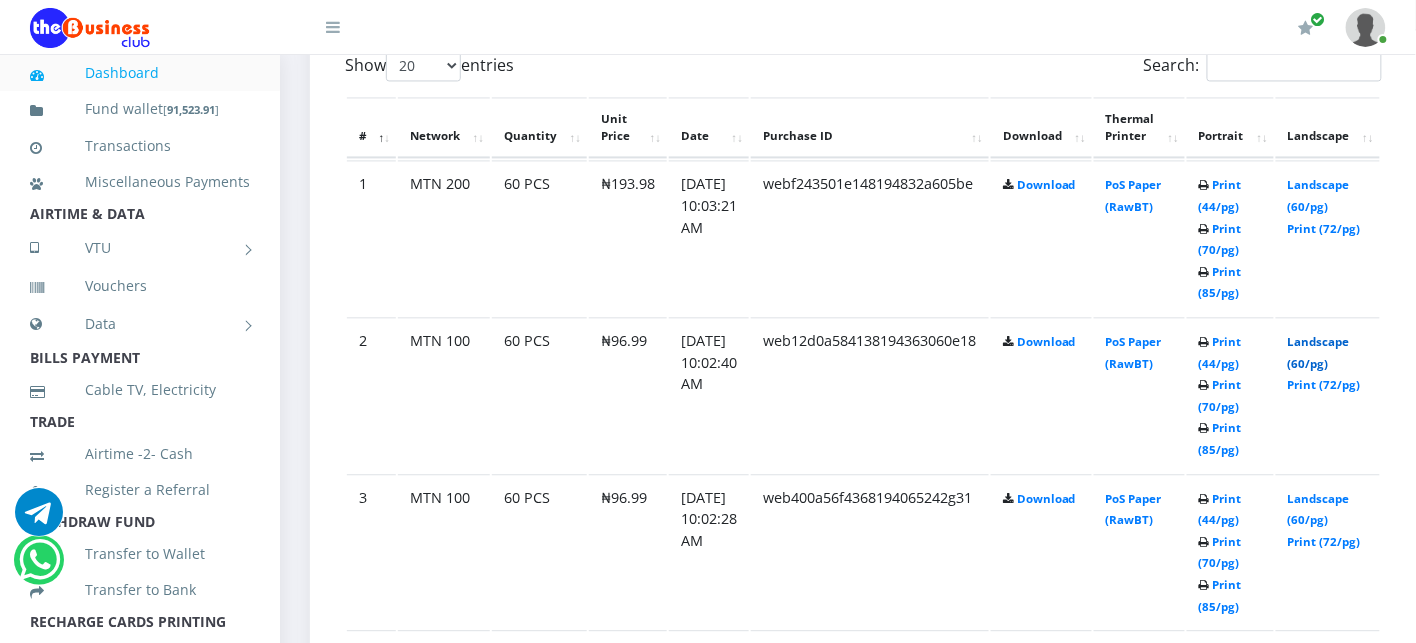 click on "Landscape (60/pg)" at bounding box center (1319, 352) 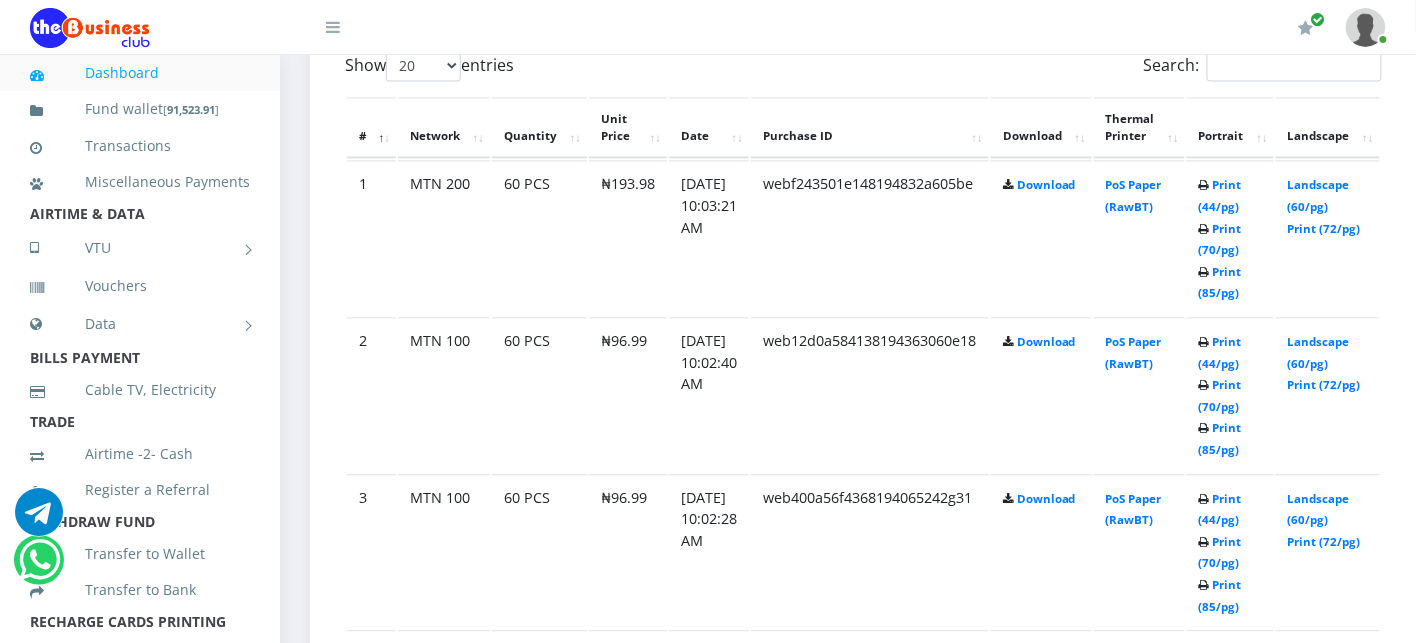 scroll, scrollTop: 0, scrollLeft: 0, axis: both 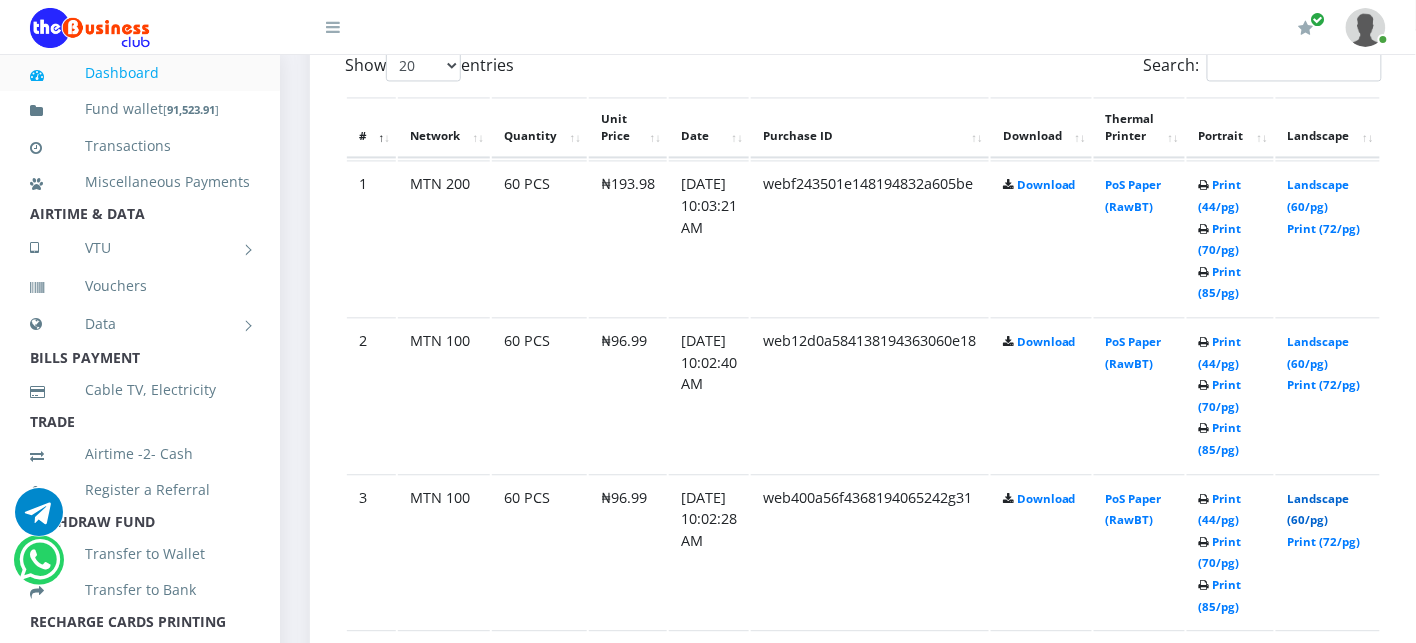 click on "Landscape (60/pg)" at bounding box center (1319, 509) 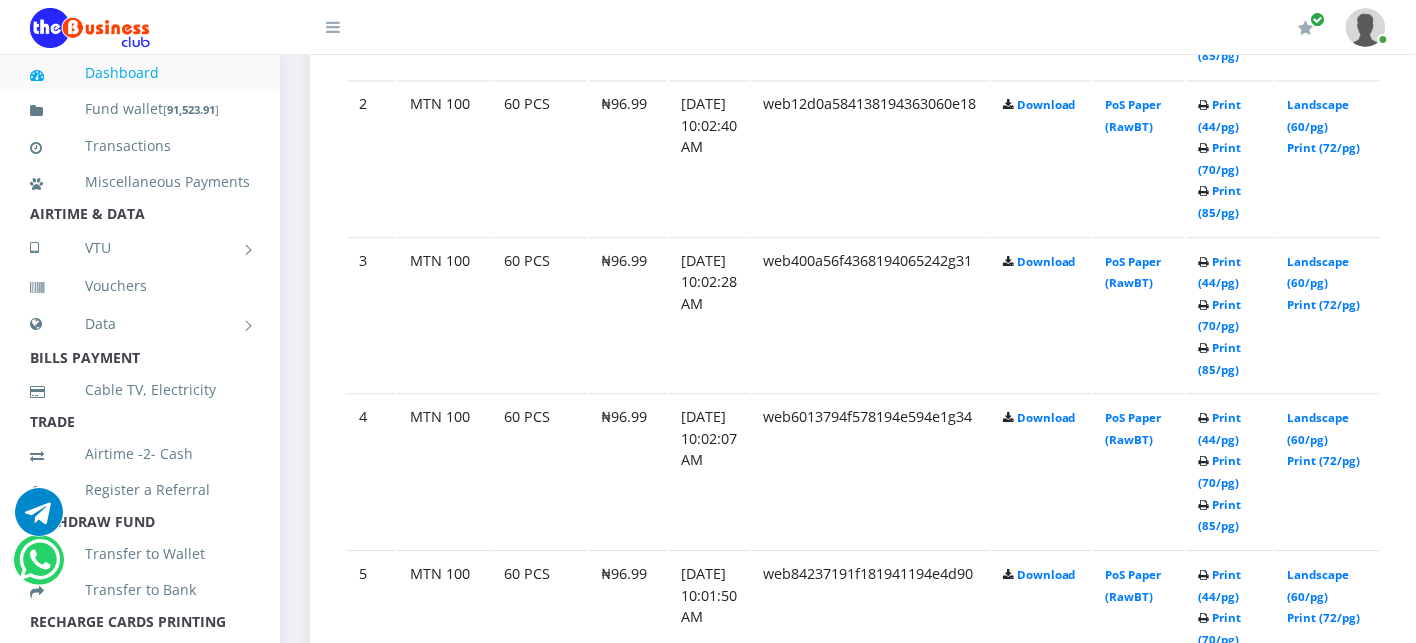 scroll, scrollTop: 1370, scrollLeft: 0, axis: vertical 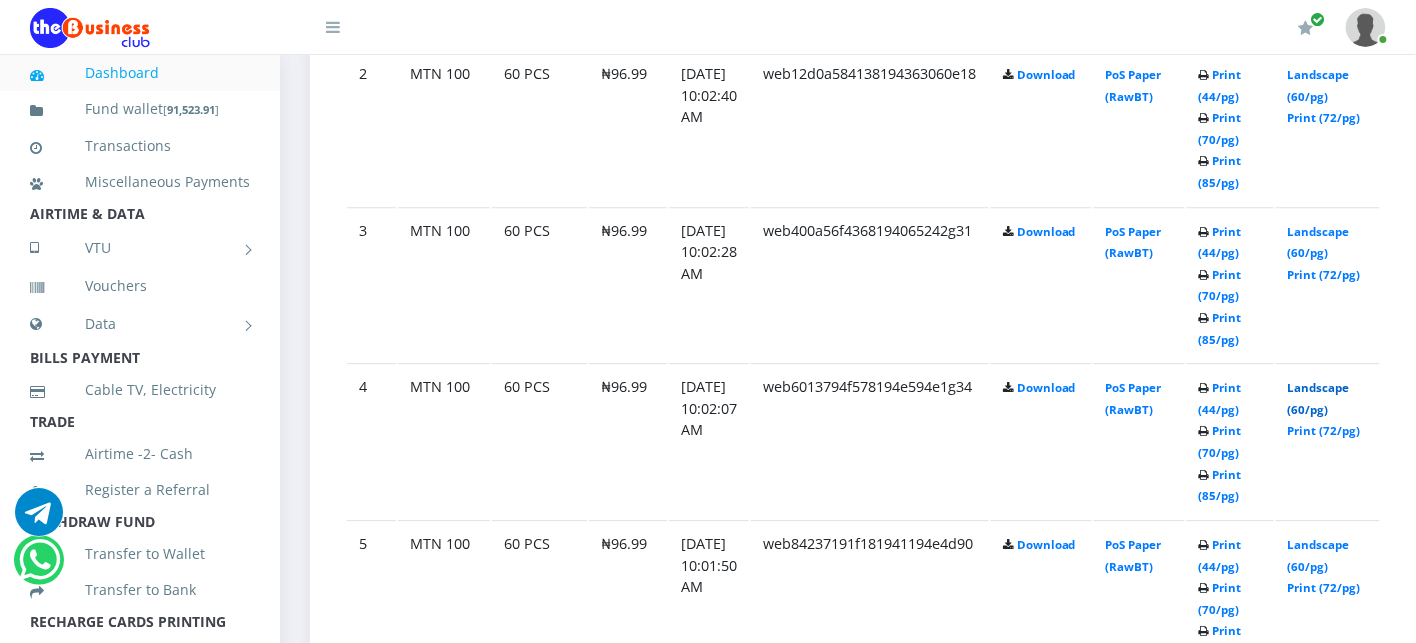 click on "Landscape (60/pg)" at bounding box center [1319, 398] 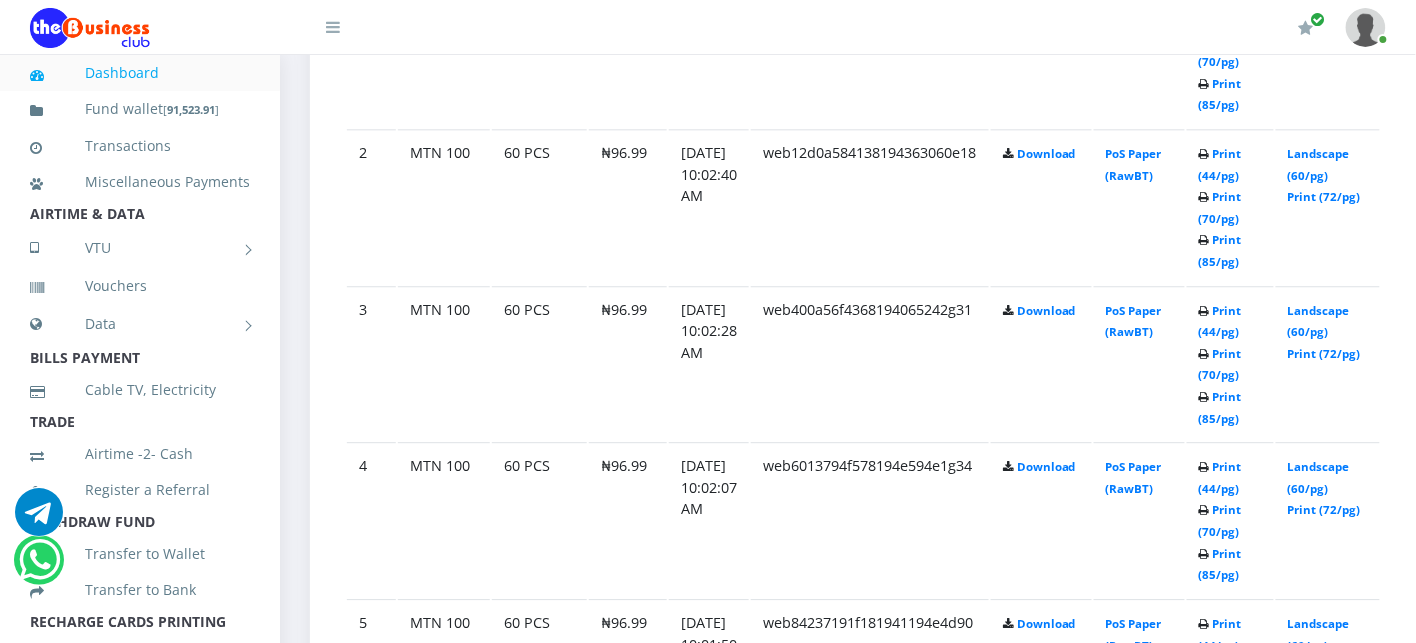 scroll, scrollTop: 1370, scrollLeft: 0, axis: vertical 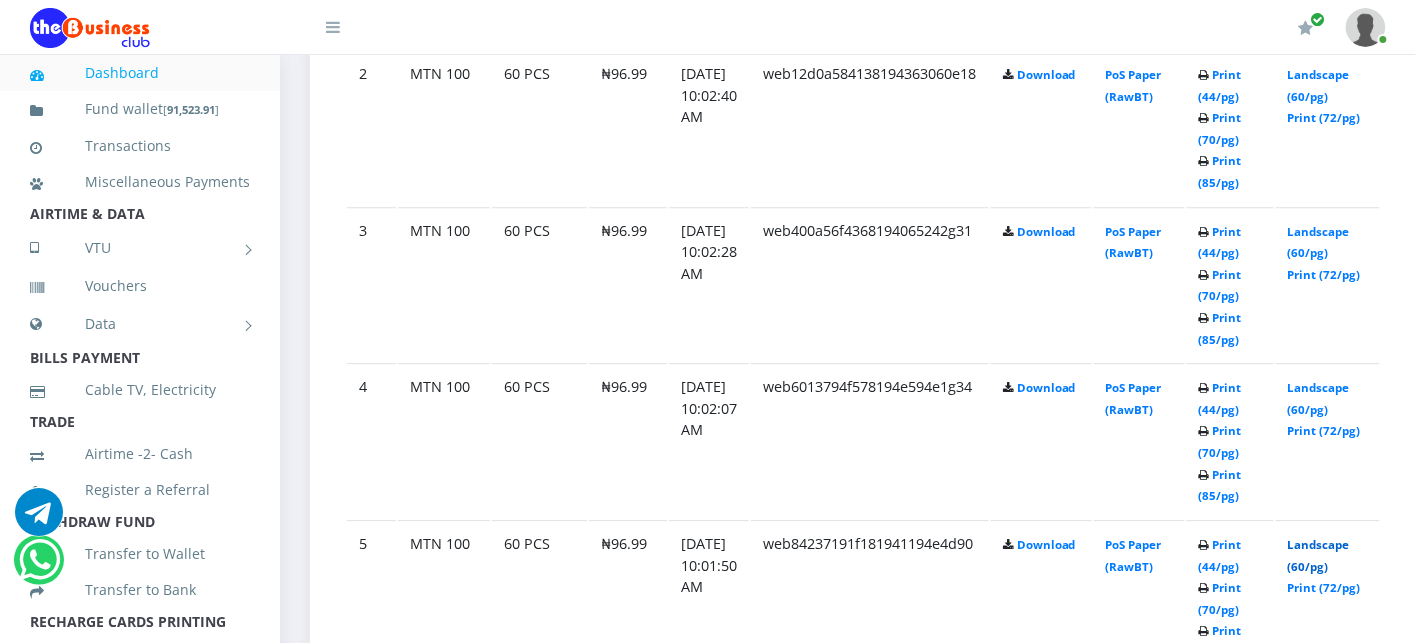 click on "Landscape (60/pg)" at bounding box center [1319, 555] 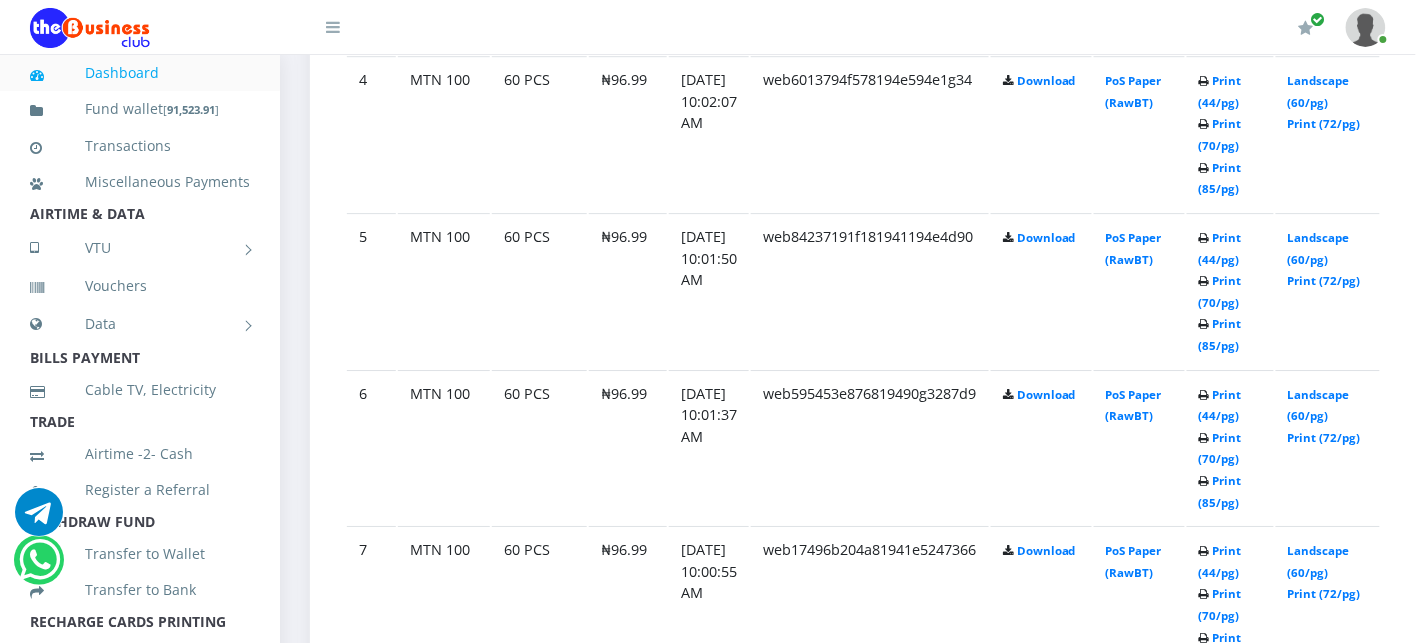 scroll, scrollTop: 1681, scrollLeft: 0, axis: vertical 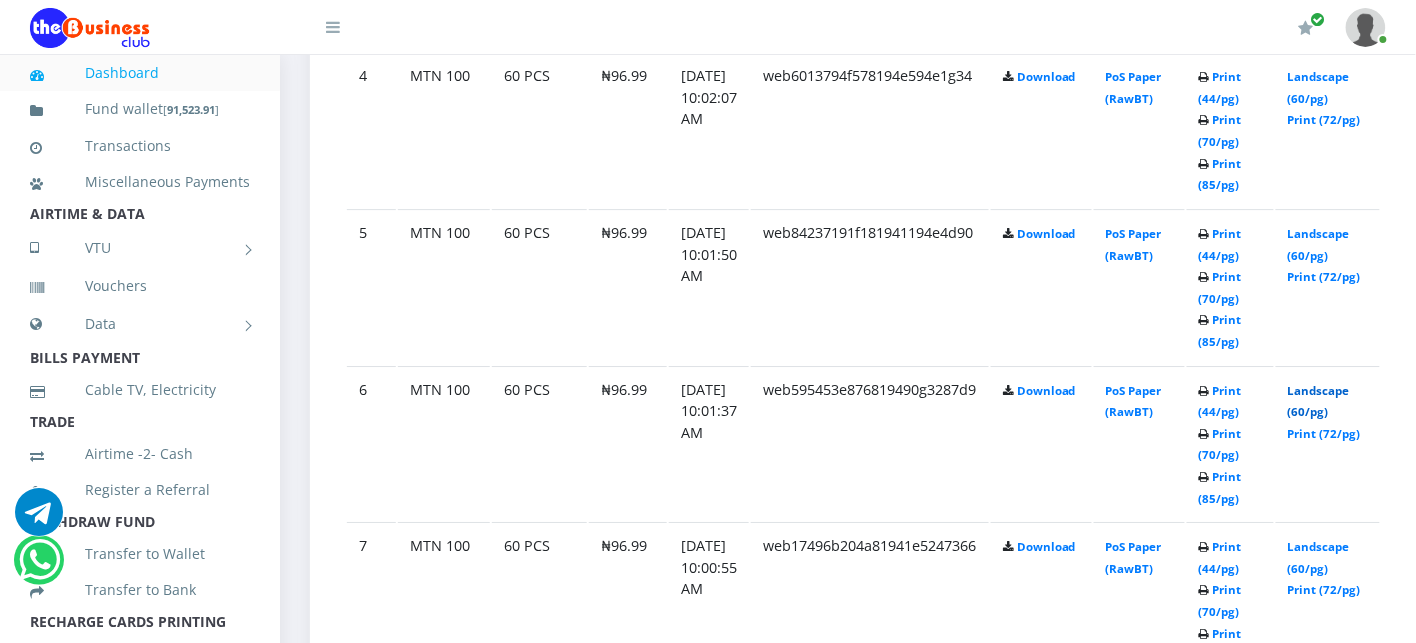 click on "Landscape (60/pg)" at bounding box center [1319, 401] 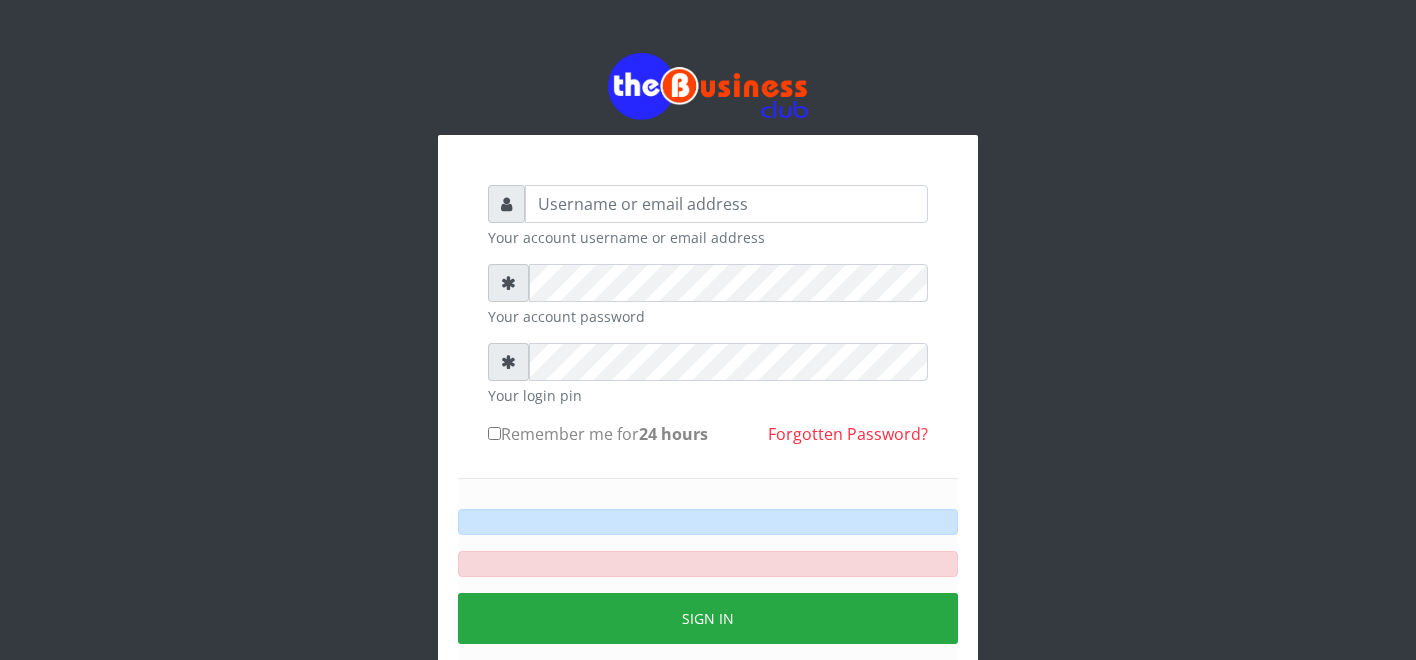 scroll, scrollTop: 0, scrollLeft: 0, axis: both 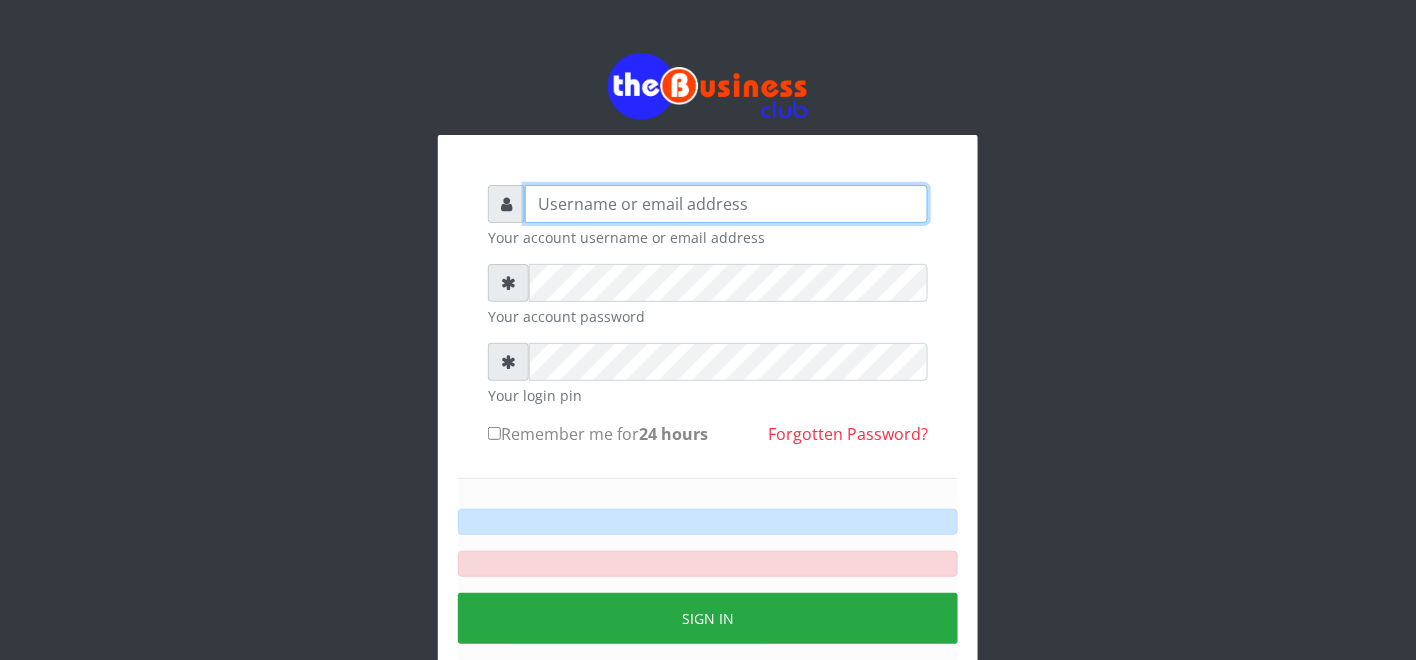 click at bounding box center (726, 204) 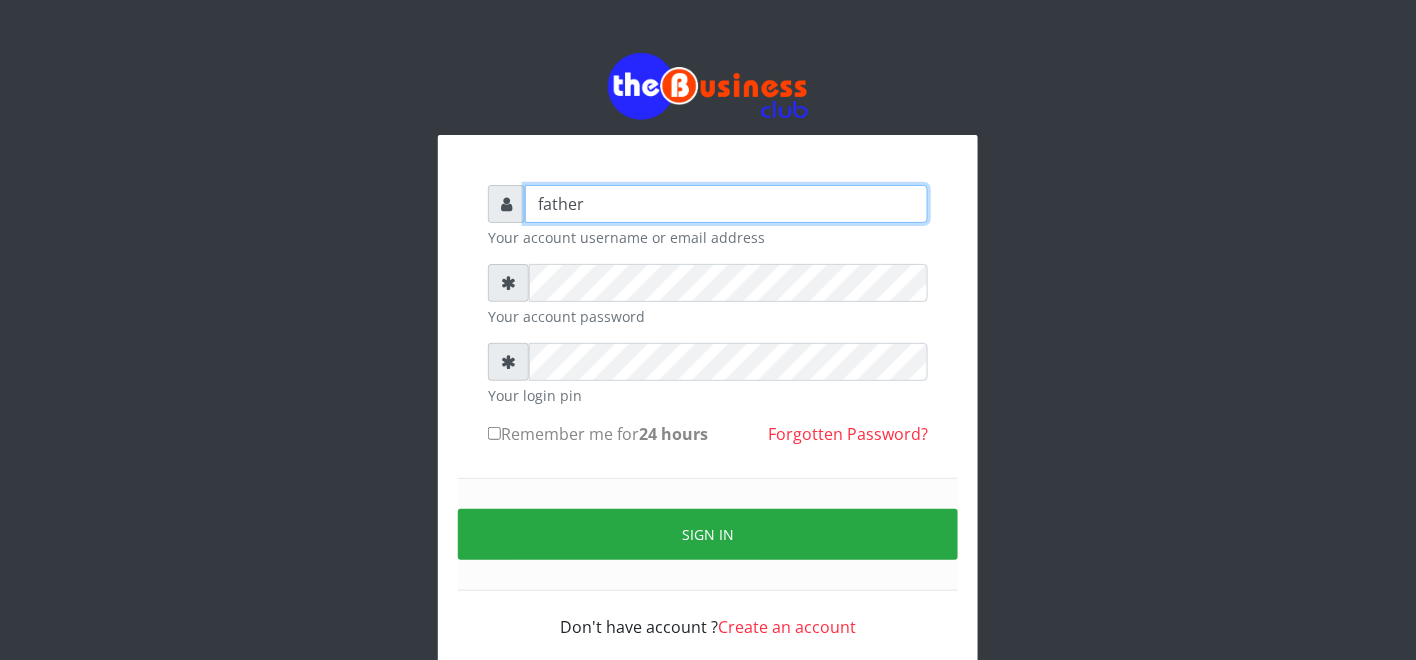 type on "father" 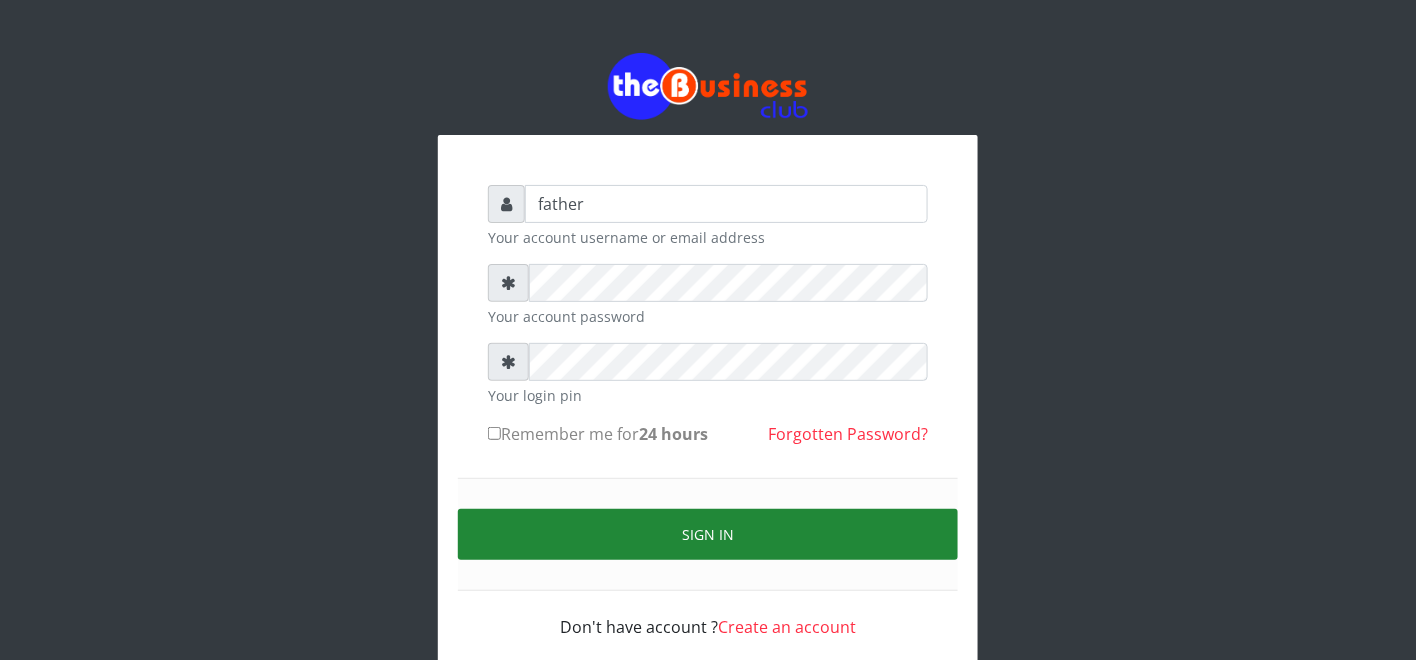 click on "Sign in" at bounding box center [708, 534] 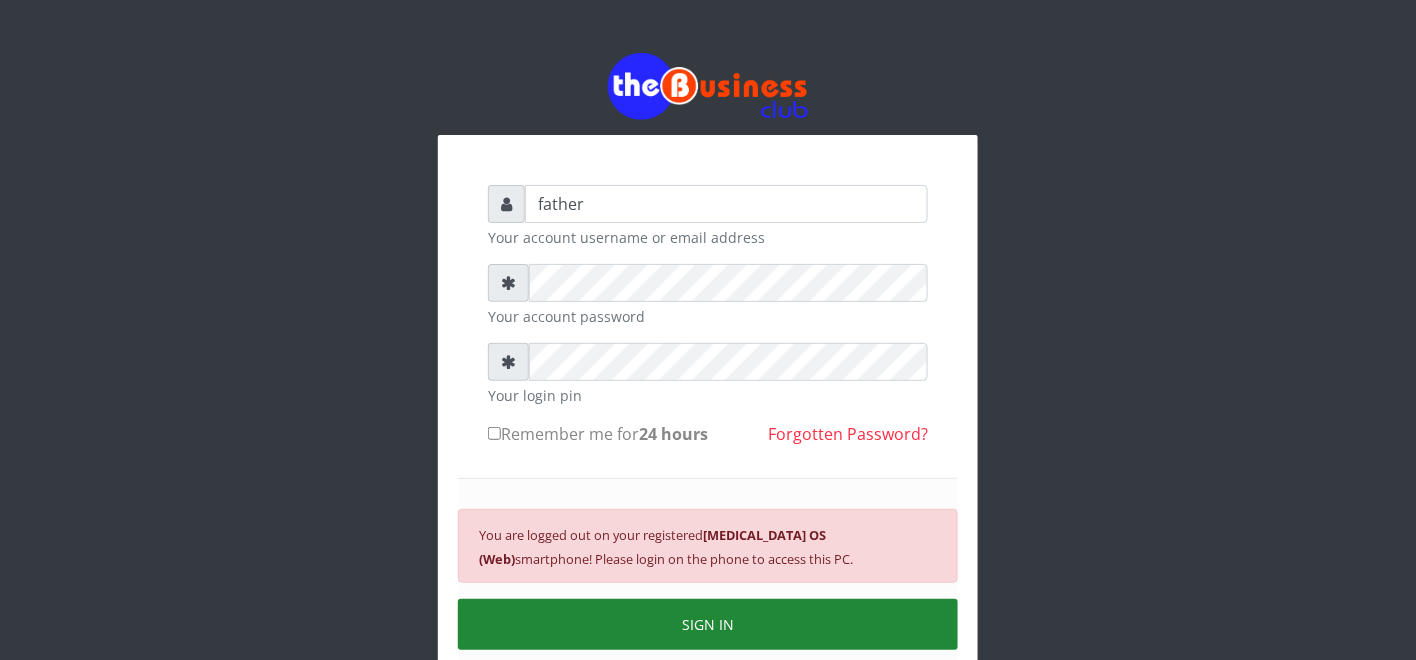 click on "SIGN IN" at bounding box center [708, 624] 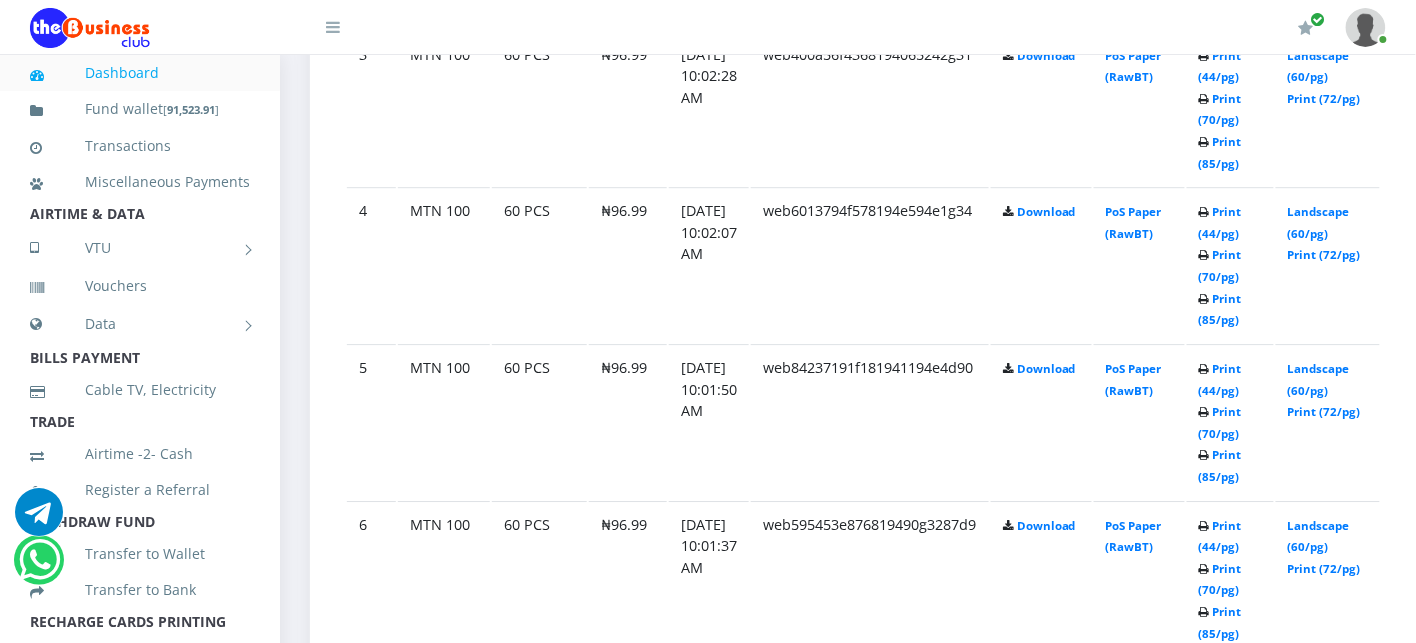 scroll, scrollTop: 1555, scrollLeft: 0, axis: vertical 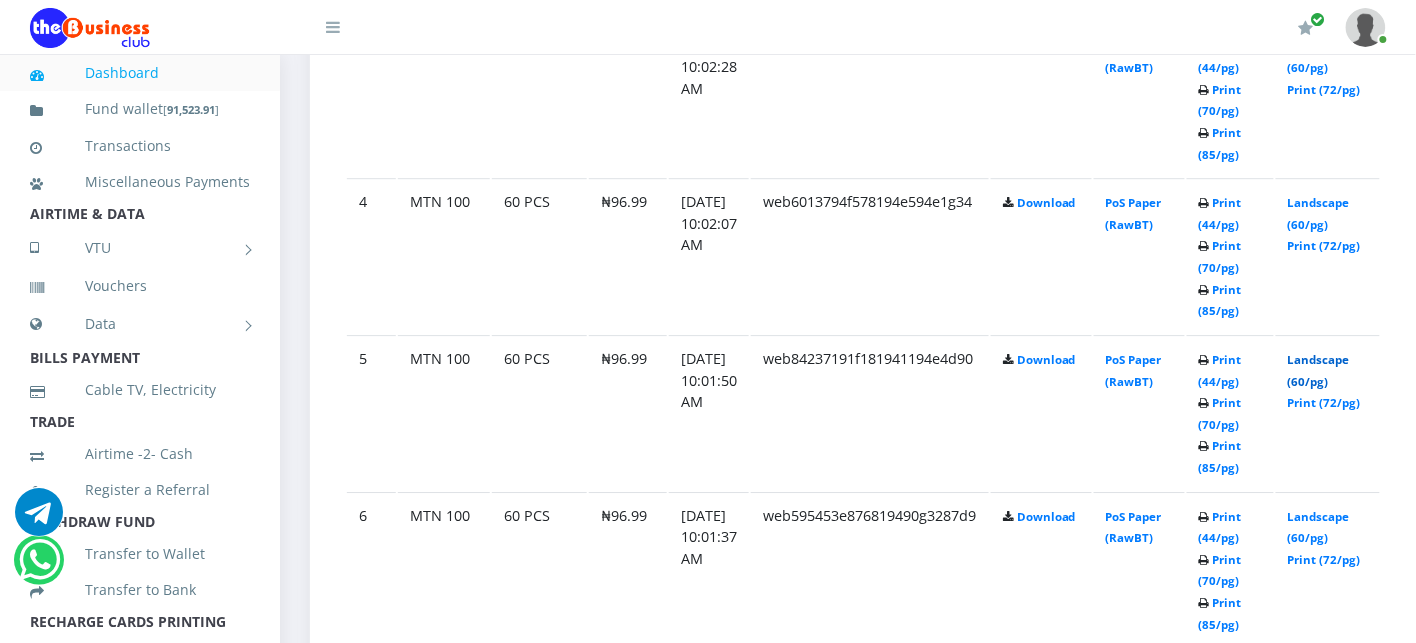 click on "Landscape (60/pg)" at bounding box center [1319, 370] 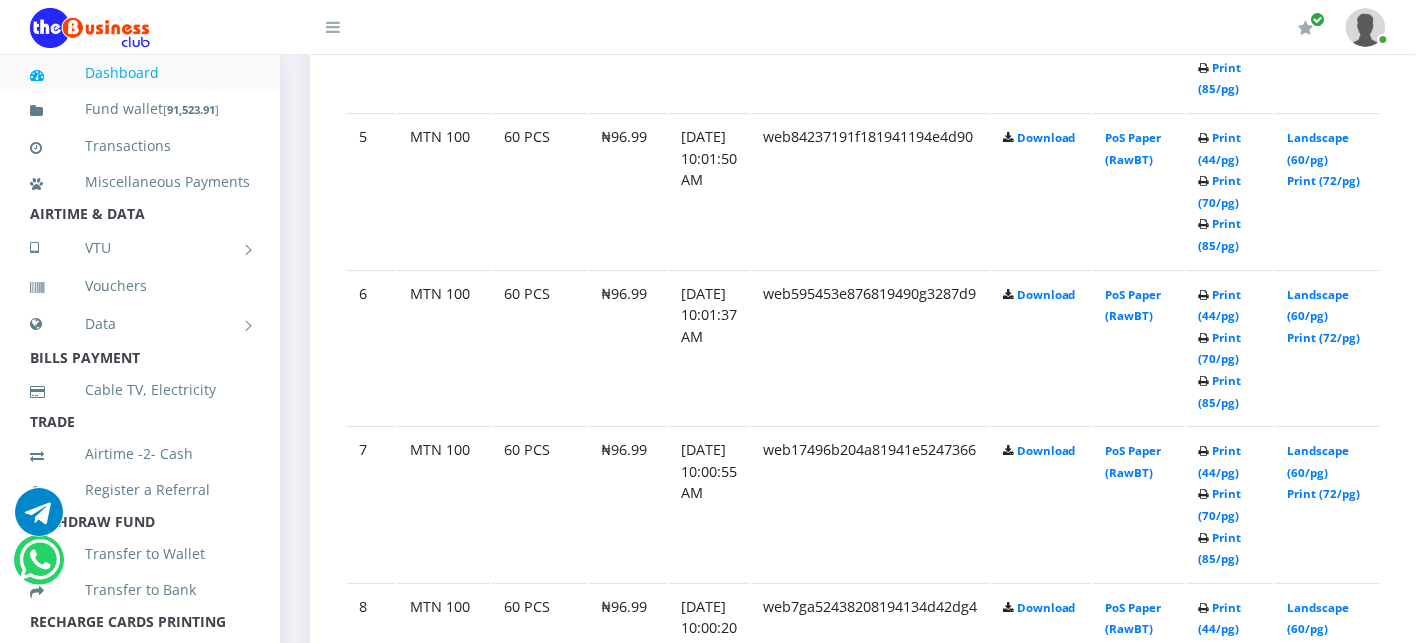 scroll, scrollTop: 1822, scrollLeft: 0, axis: vertical 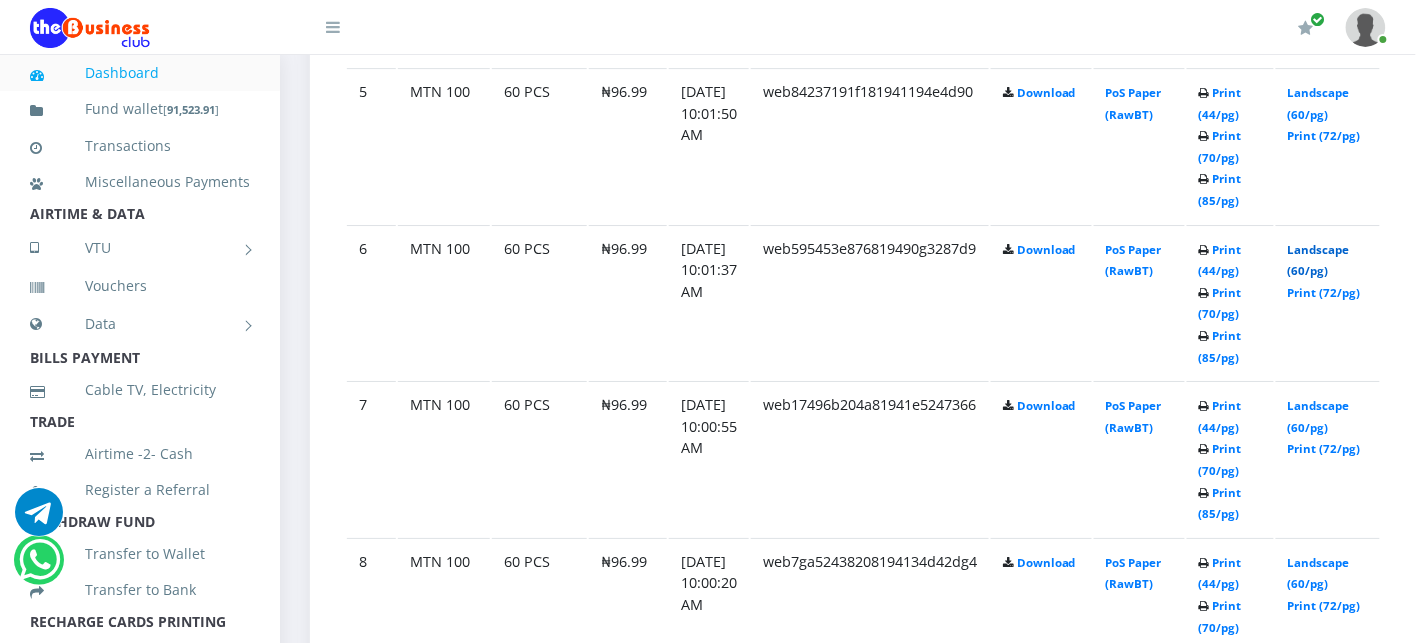 click on "Landscape (60/pg)" at bounding box center [1319, 260] 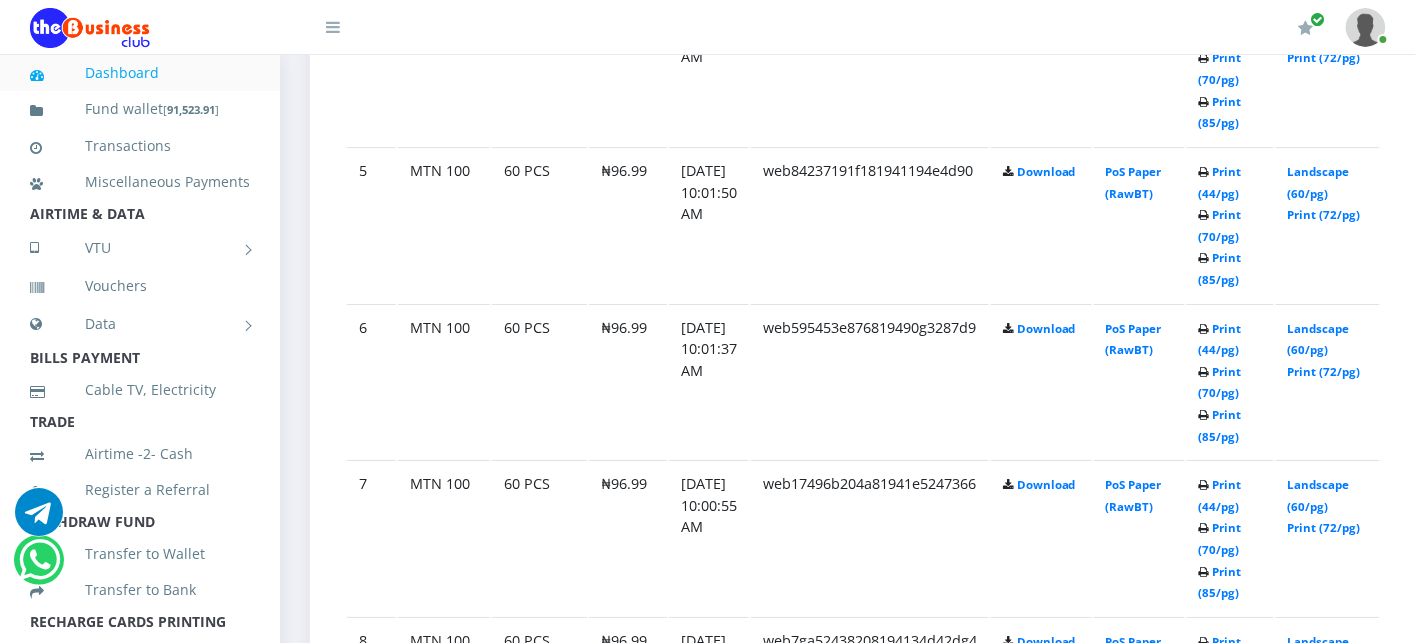 scroll, scrollTop: 1822, scrollLeft: 0, axis: vertical 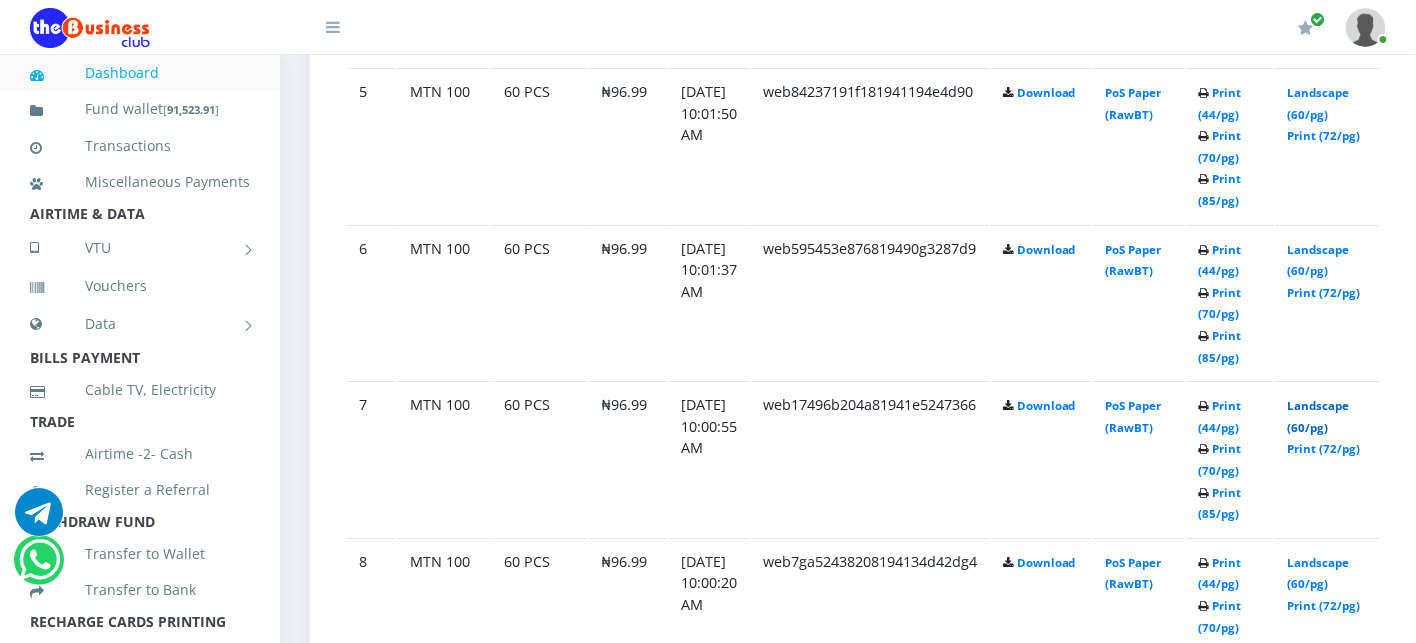 click on "Landscape (60/pg)" at bounding box center [1319, 416] 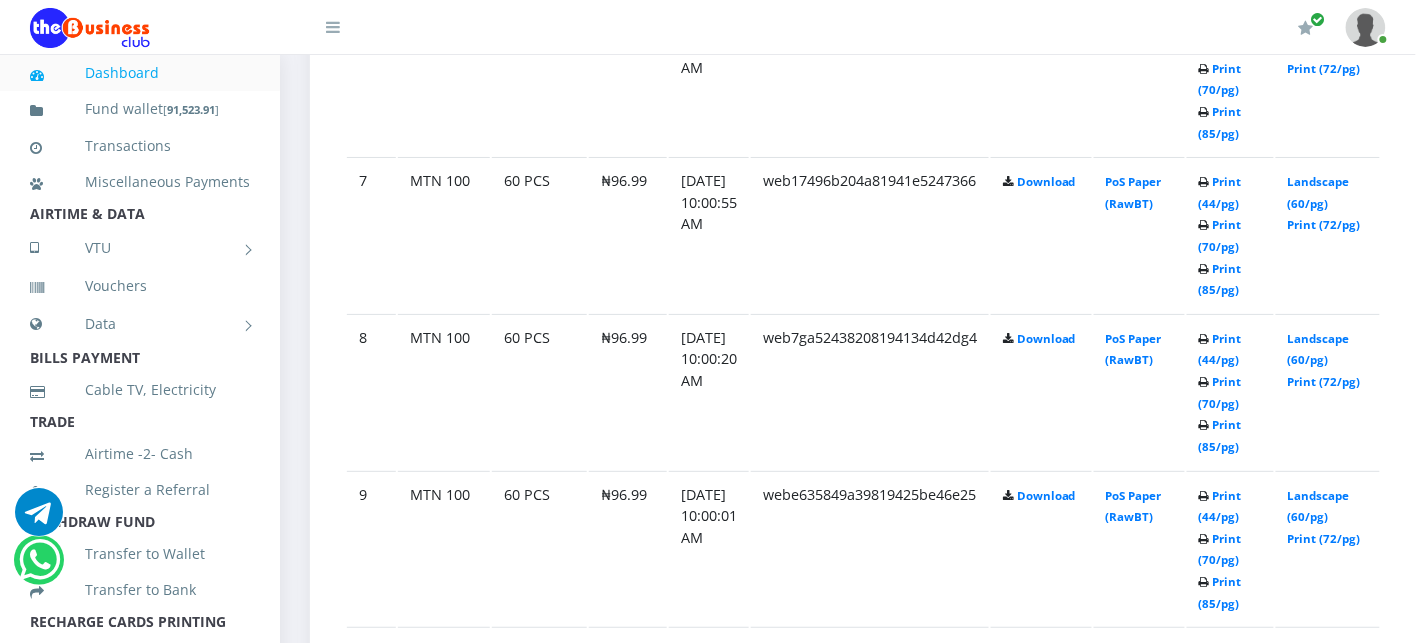 scroll, scrollTop: 2054, scrollLeft: 0, axis: vertical 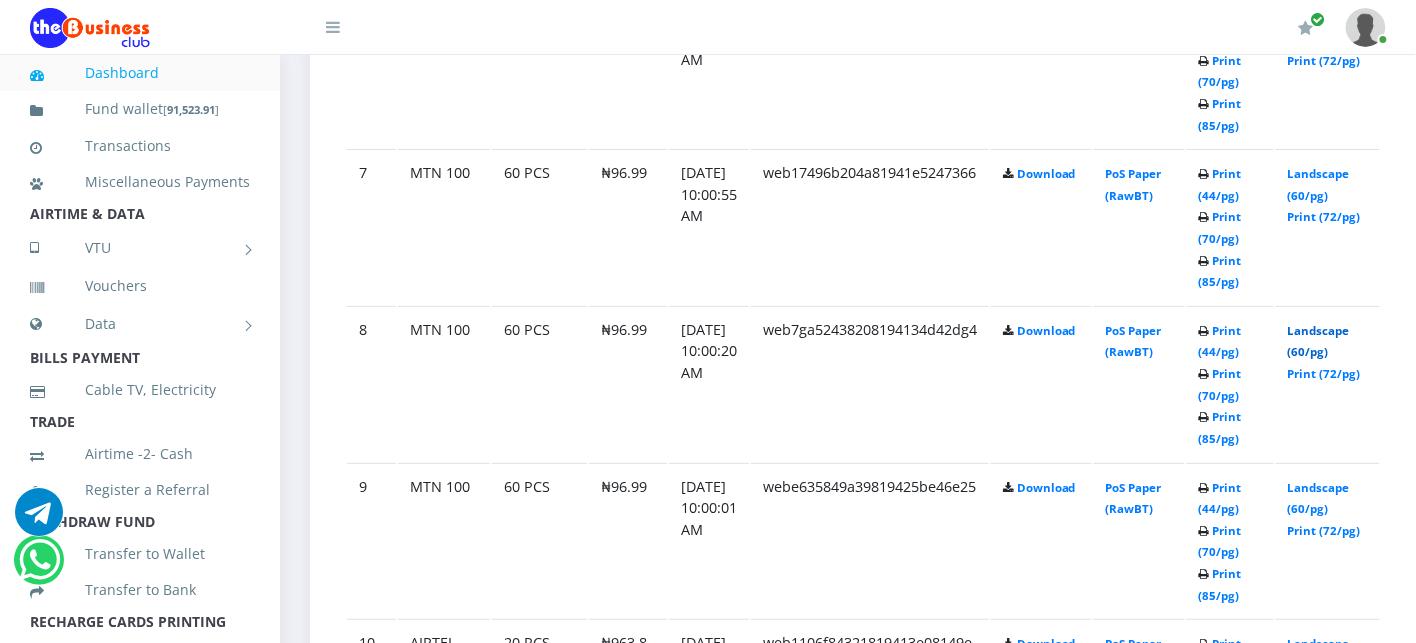 click on "Landscape (60/pg)" at bounding box center [1319, 341] 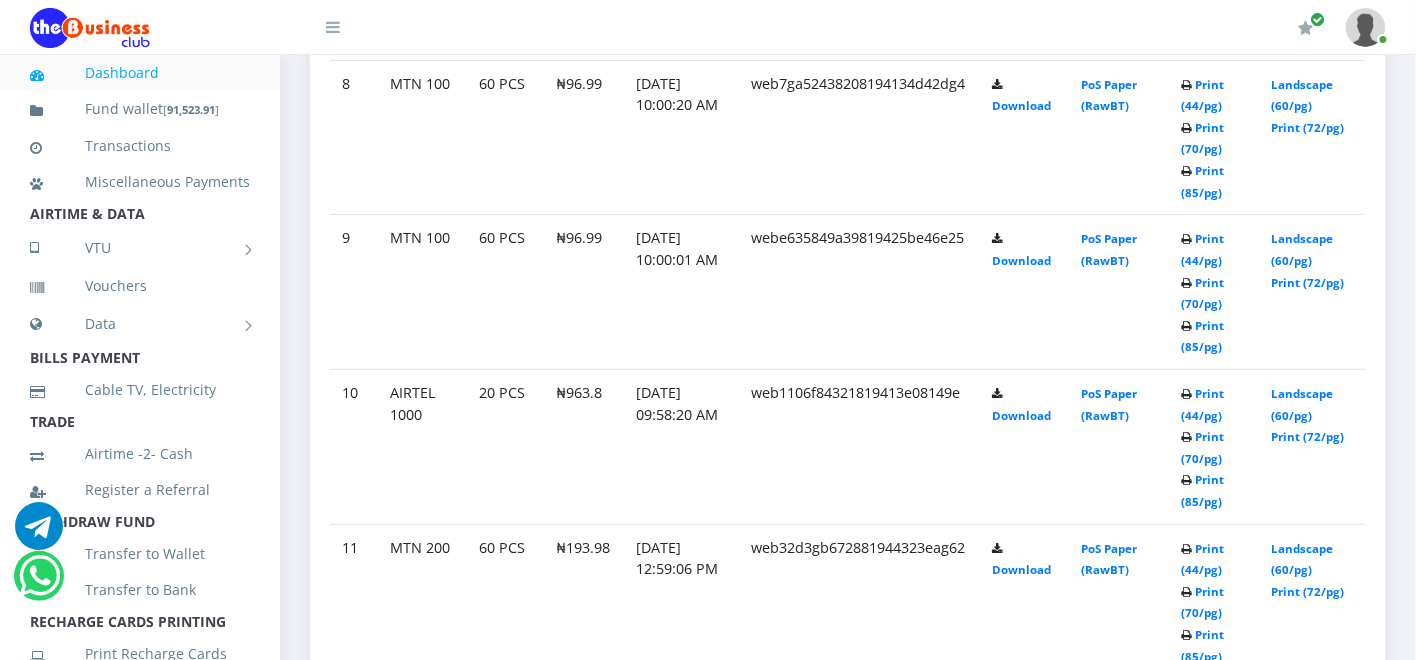 scroll, scrollTop: 2147, scrollLeft: 0, axis: vertical 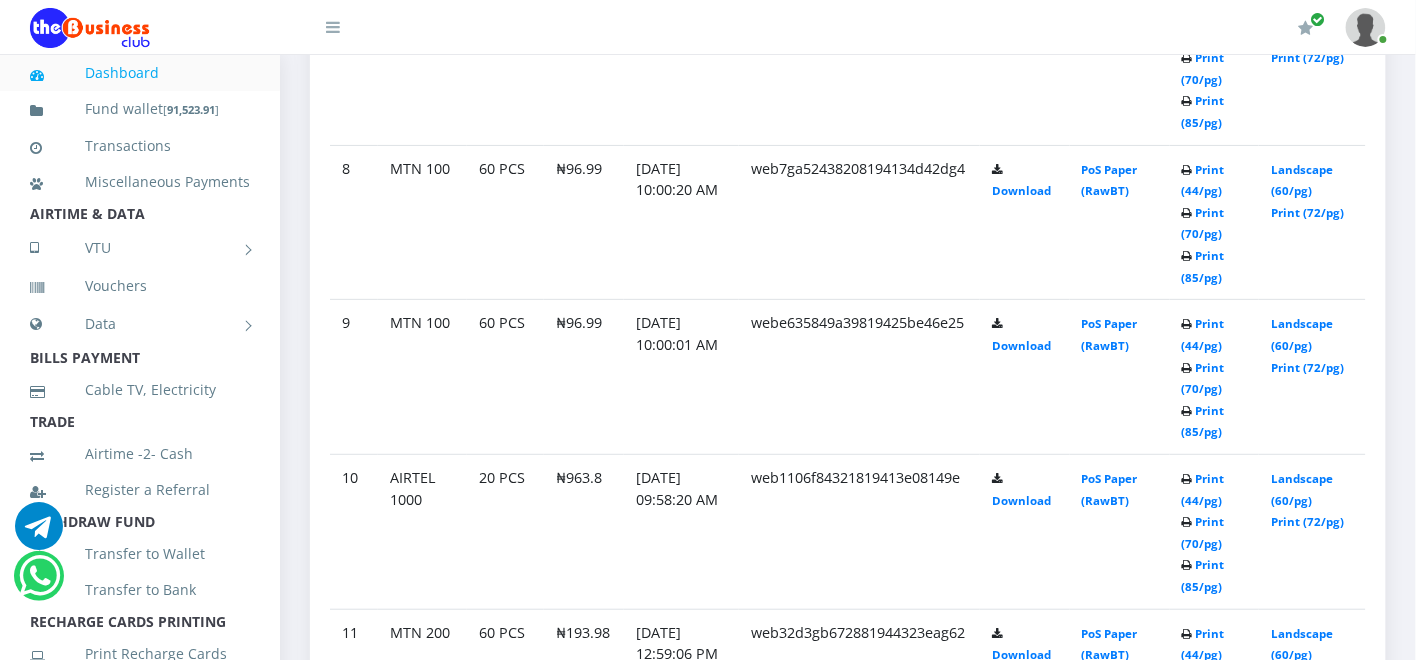 click on "Landscape (60/pg) Print (72/pg)" at bounding box center (1312, -861) 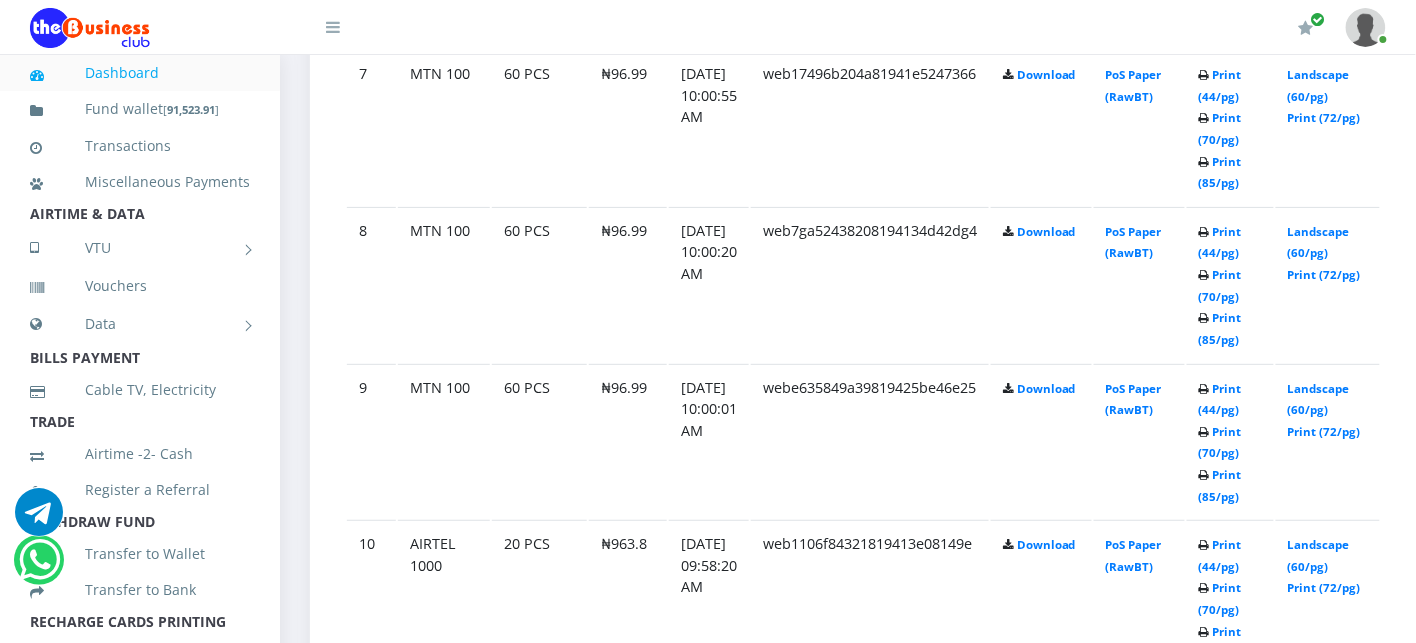scroll, scrollTop: 0, scrollLeft: 0, axis: both 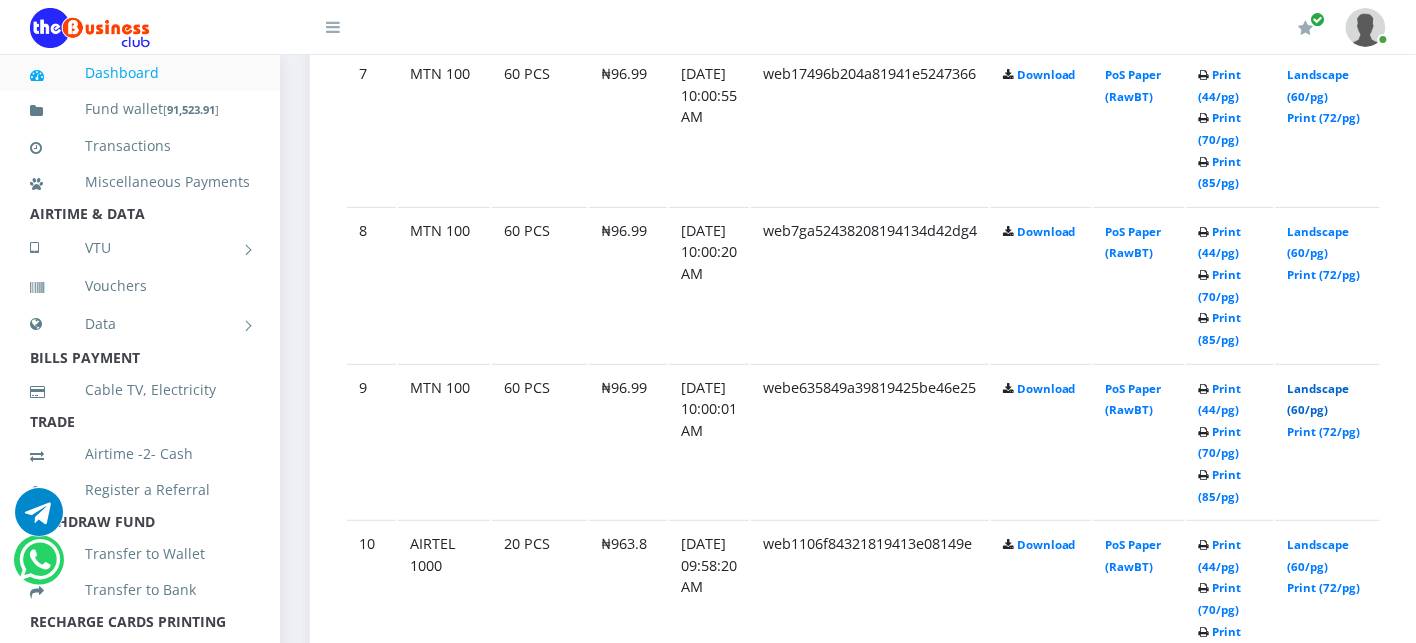 click on "Landscape (60/pg)" at bounding box center [1319, 399] 